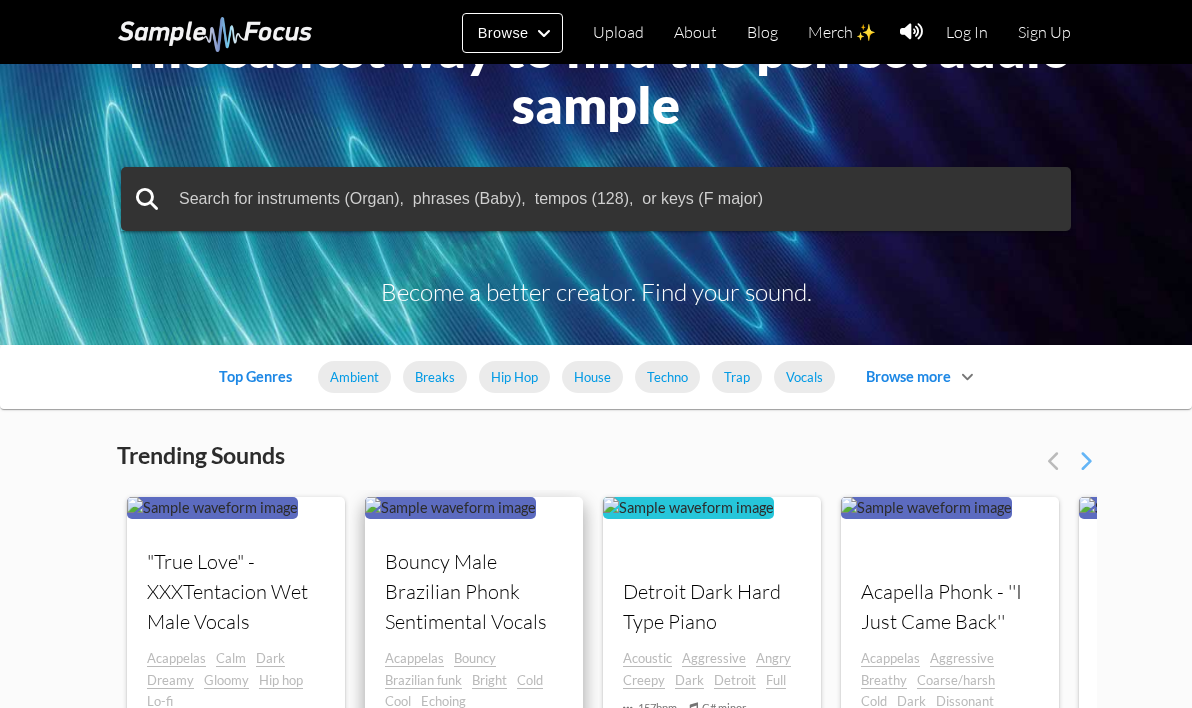 scroll, scrollTop: 60, scrollLeft: 0, axis: vertical 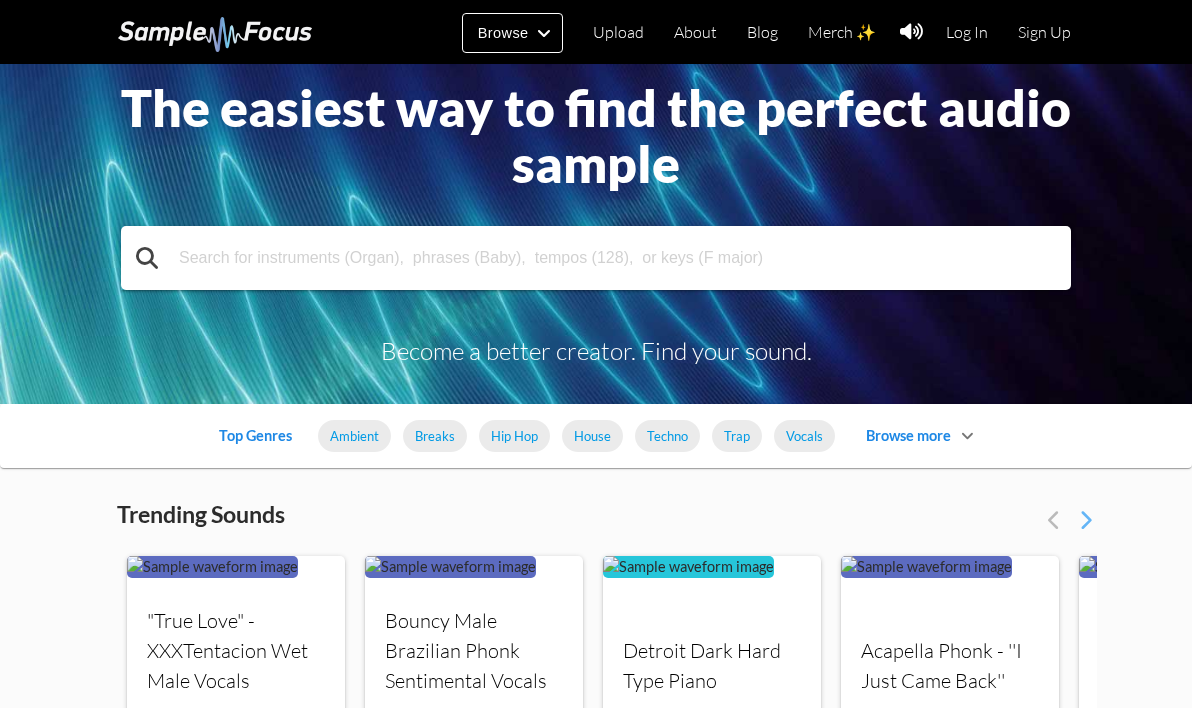 click at bounding box center [596, 258] 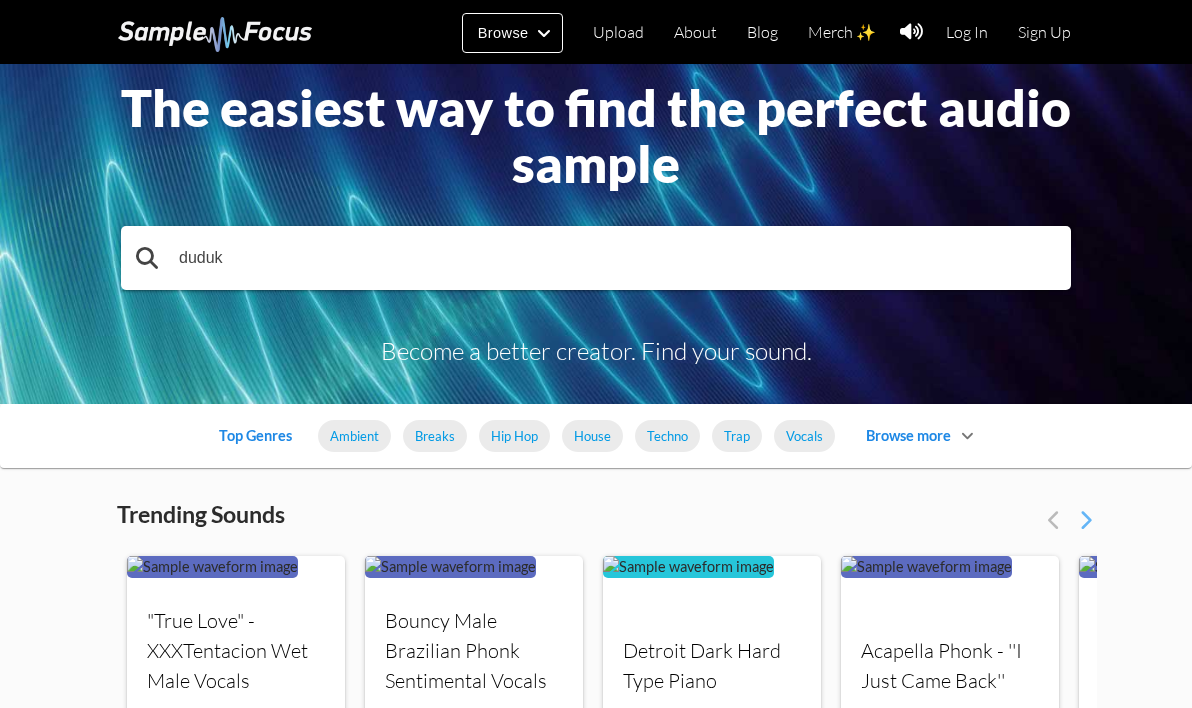 type on "duduk" 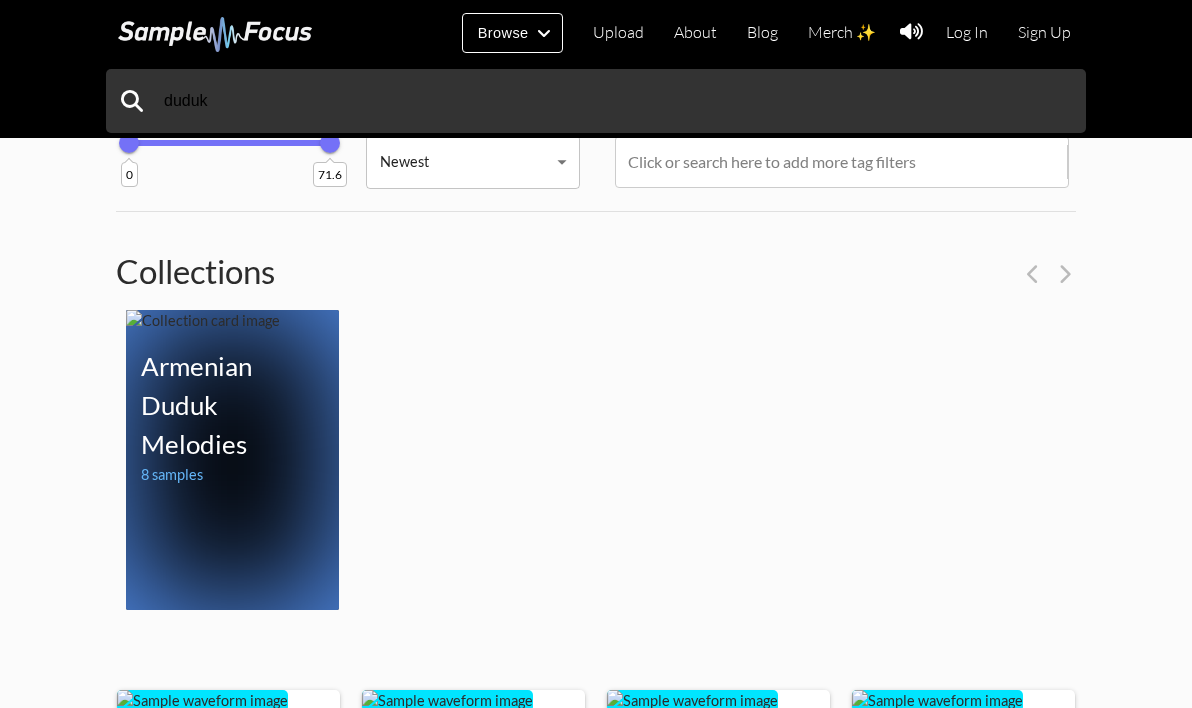 scroll, scrollTop: 206, scrollLeft: 0, axis: vertical 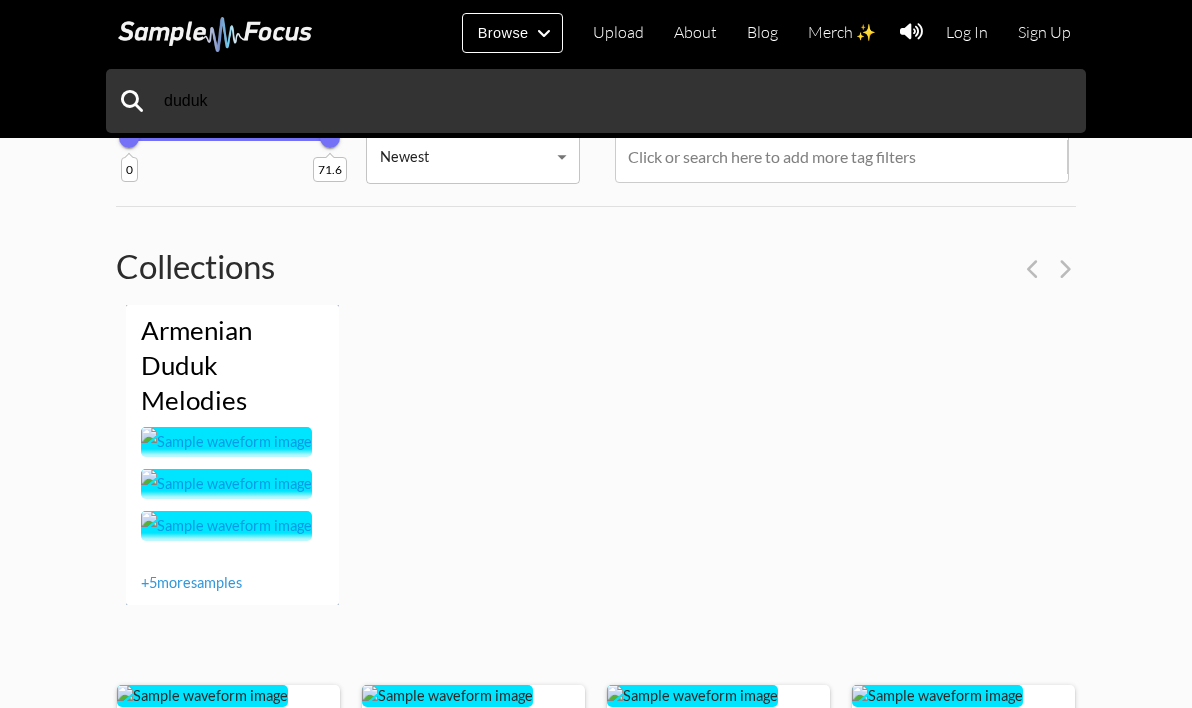 click at bounding box center [226, 442] 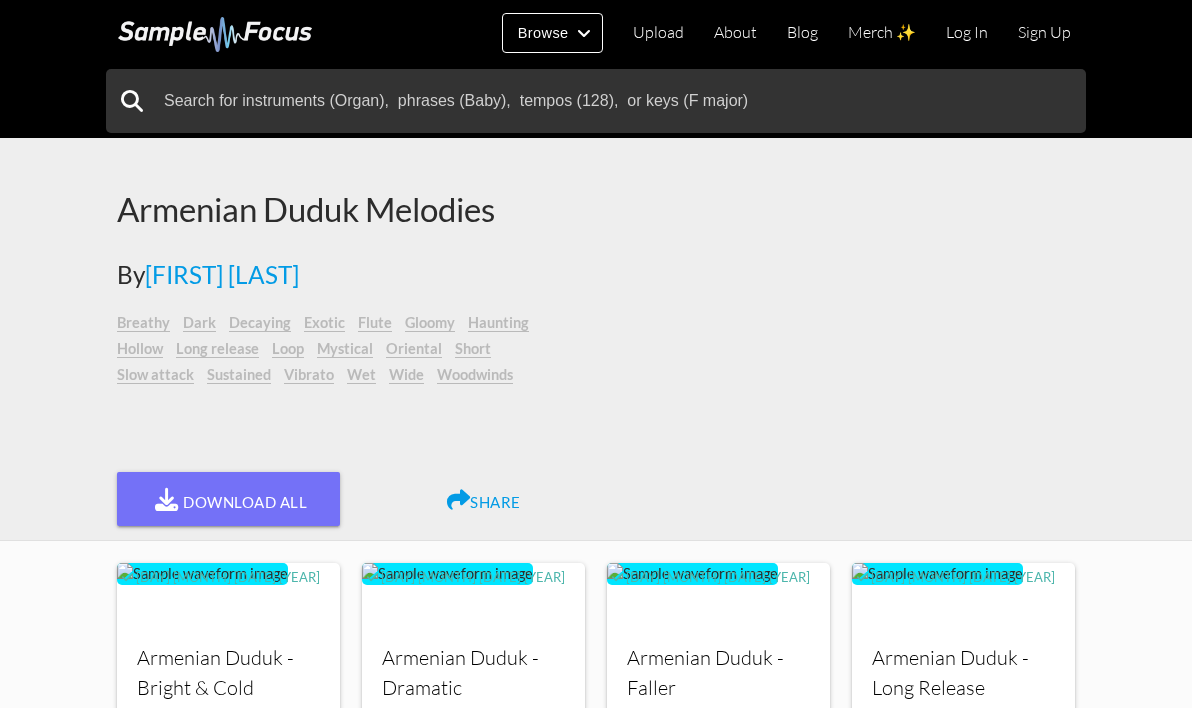 scroll, scrollTop: 77, scrollLeft: 0, axis: vertical 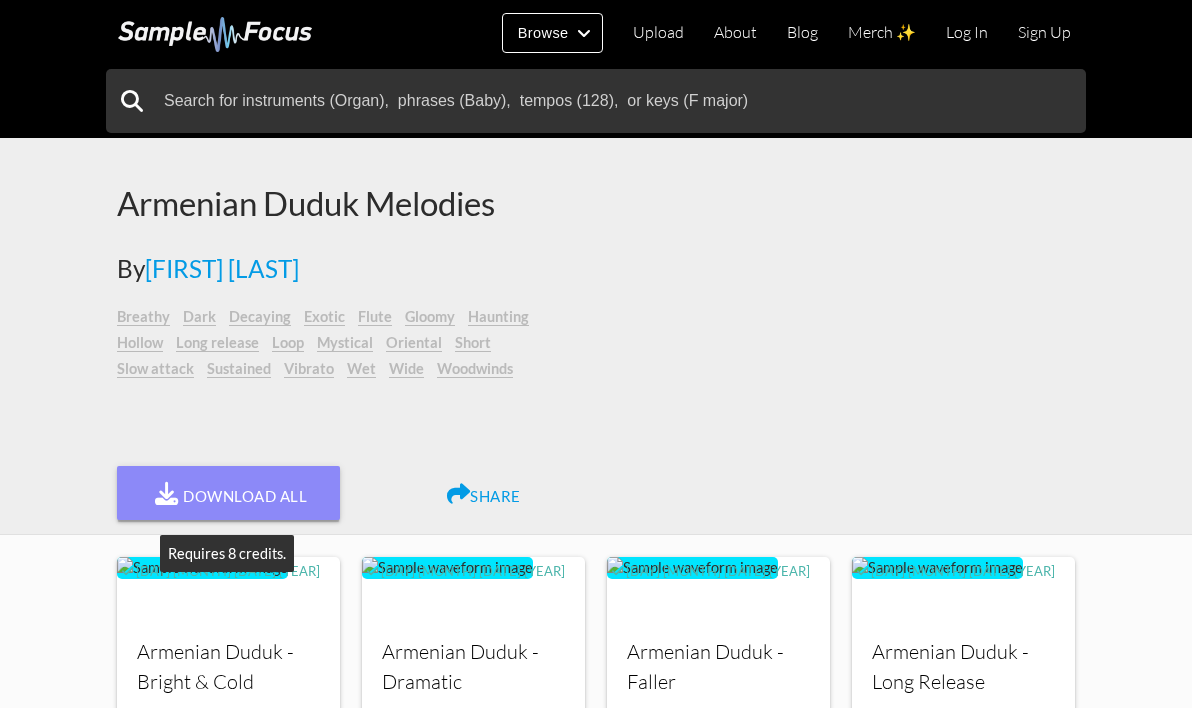 click on "Download All" at bounding box center (228, 493) 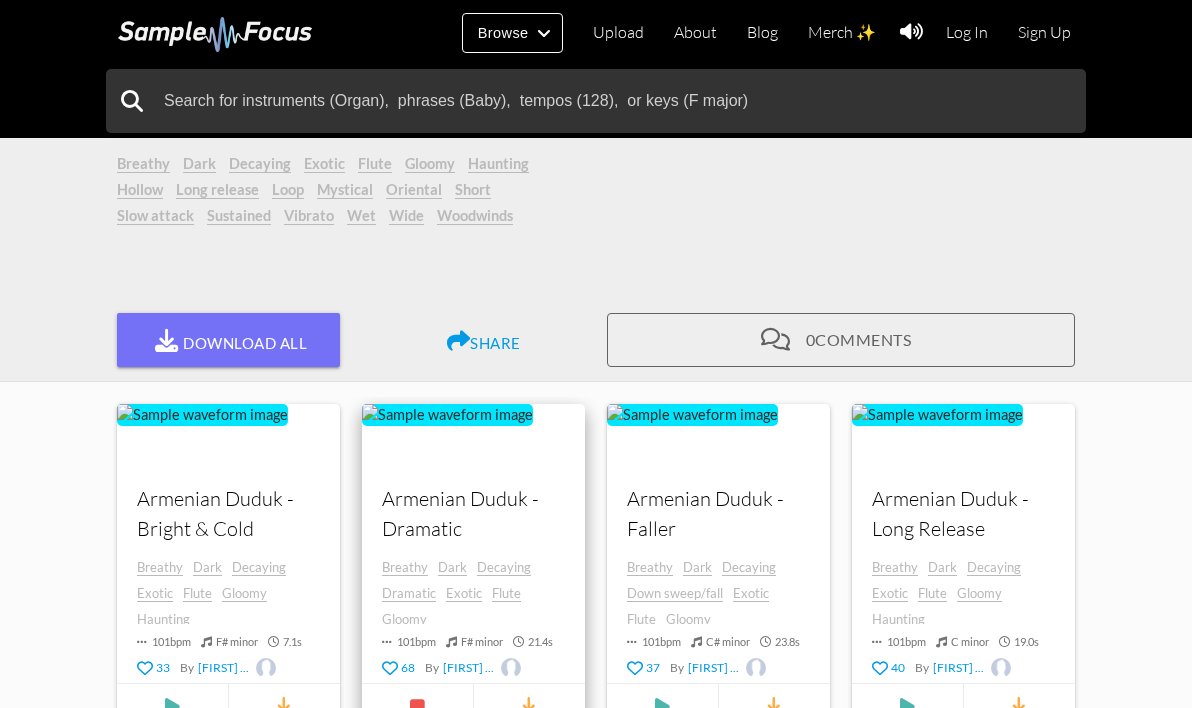 click at bounding box center [202, 415] 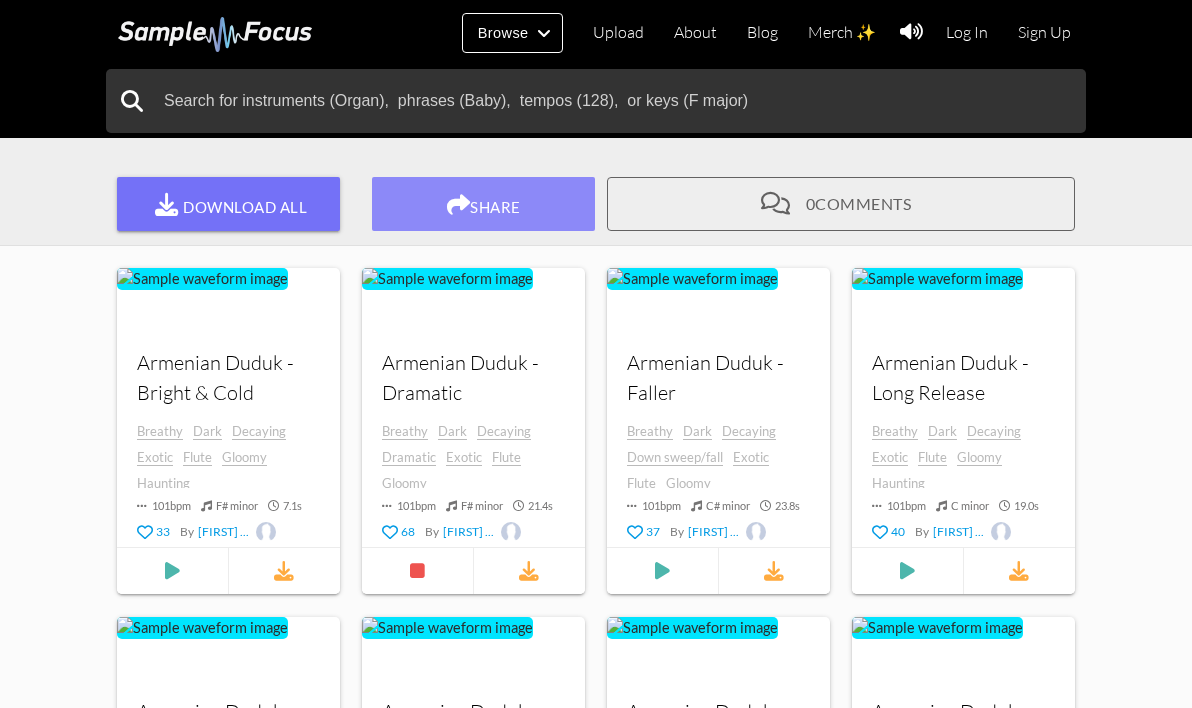 scroll, scrollTop: 403, scrollLeft: 0, axis: vertical 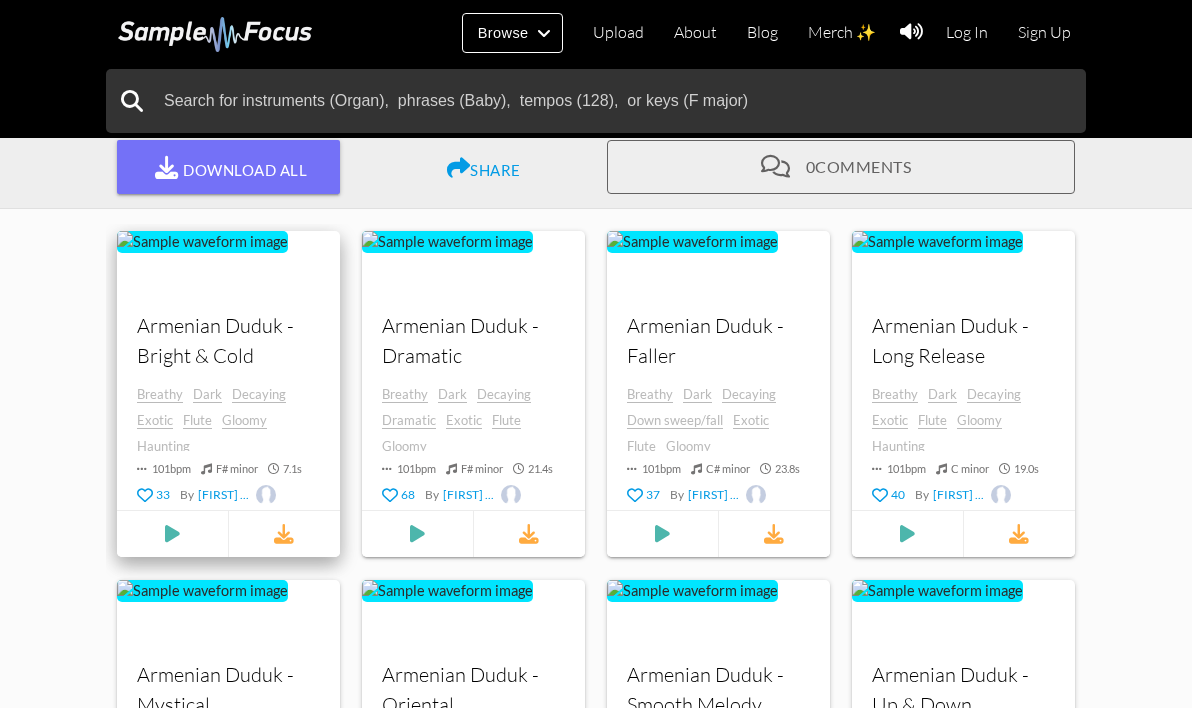 click at bounding box center (266, 494) 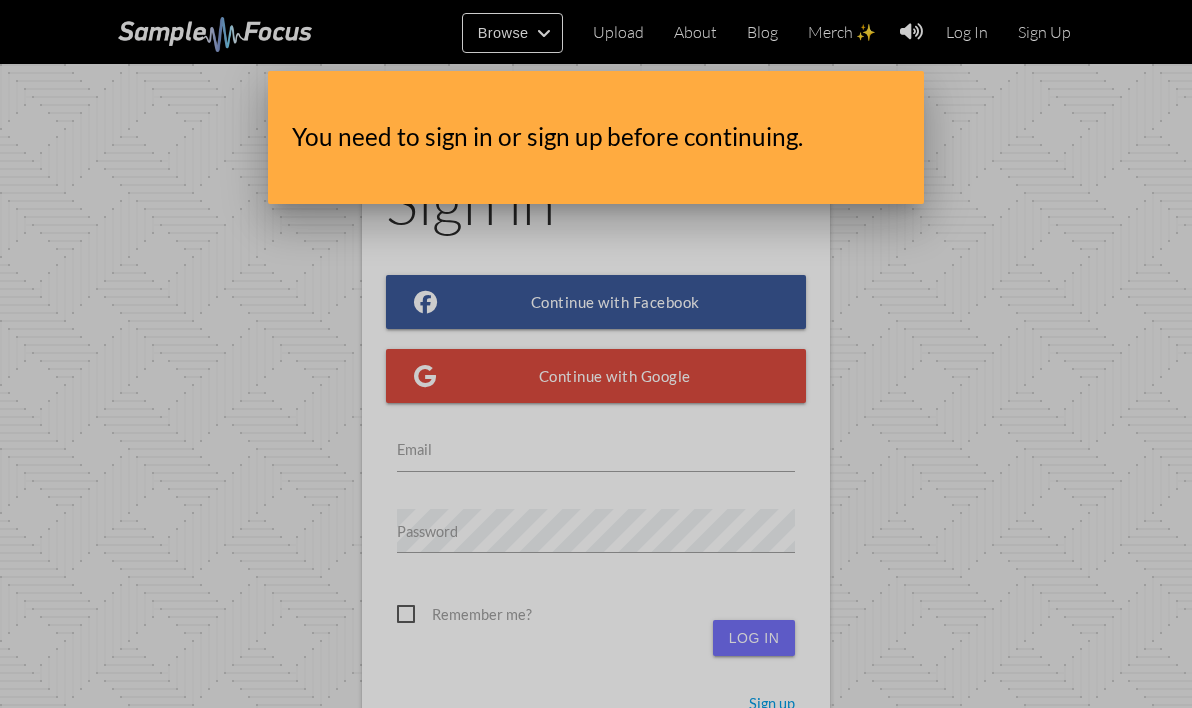 scroll, scrollTop: 0, scrollLeft: 0, axis: both 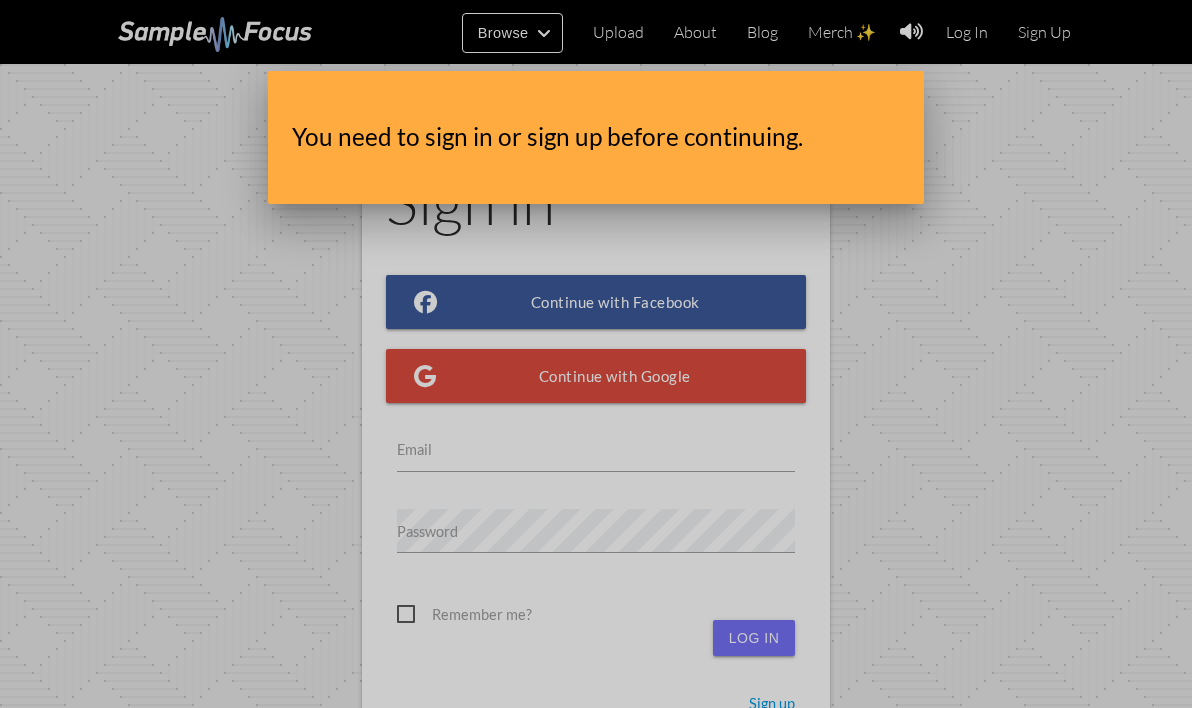 click at bounding box center [596, 265] 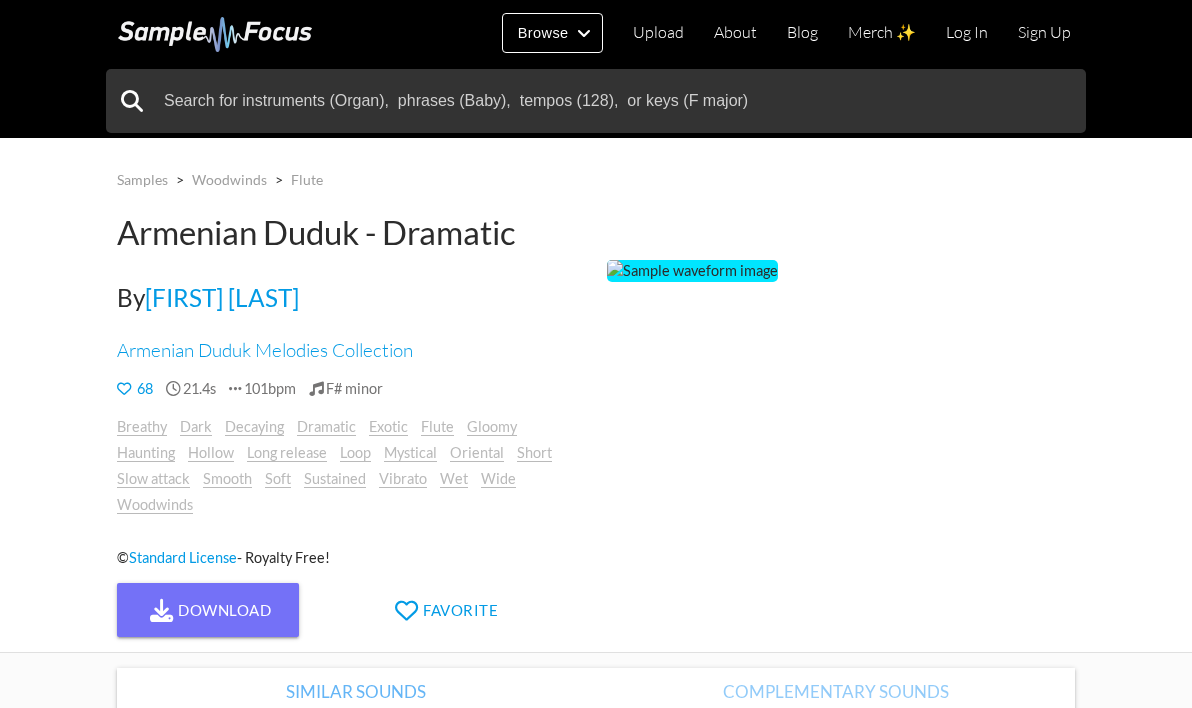 scroll, scrollTop: 0, scrollLeft: 0, axis: both 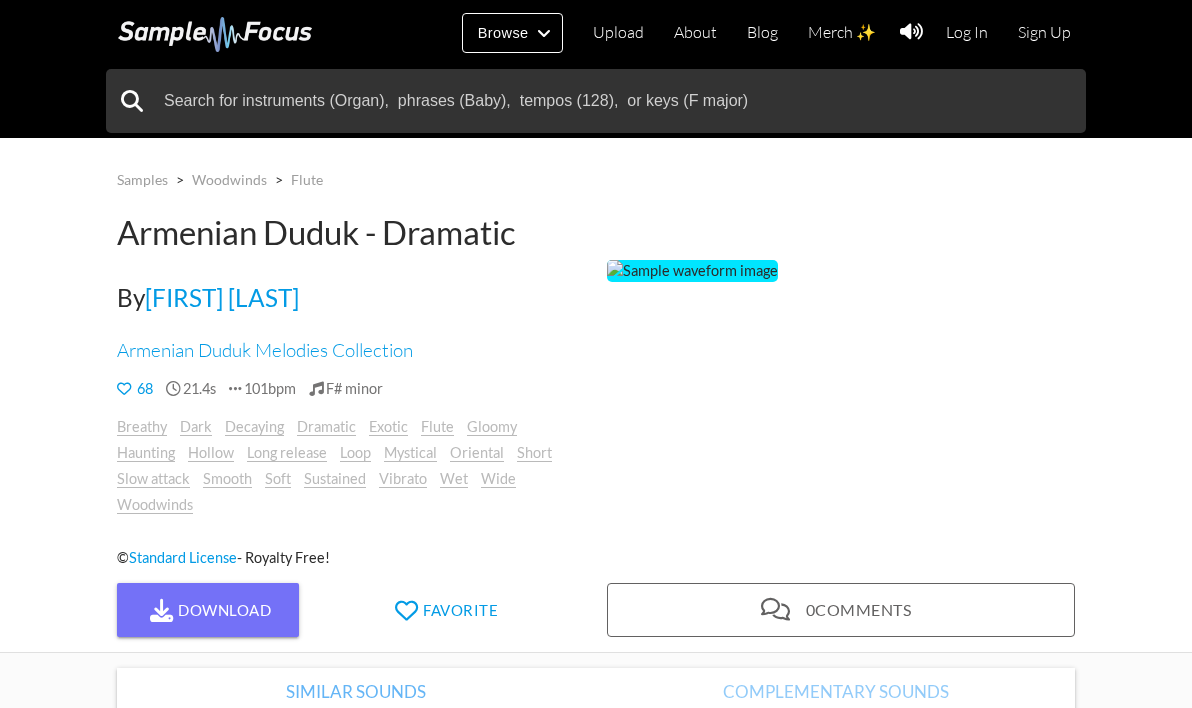 click at bounding box center (692, 271) 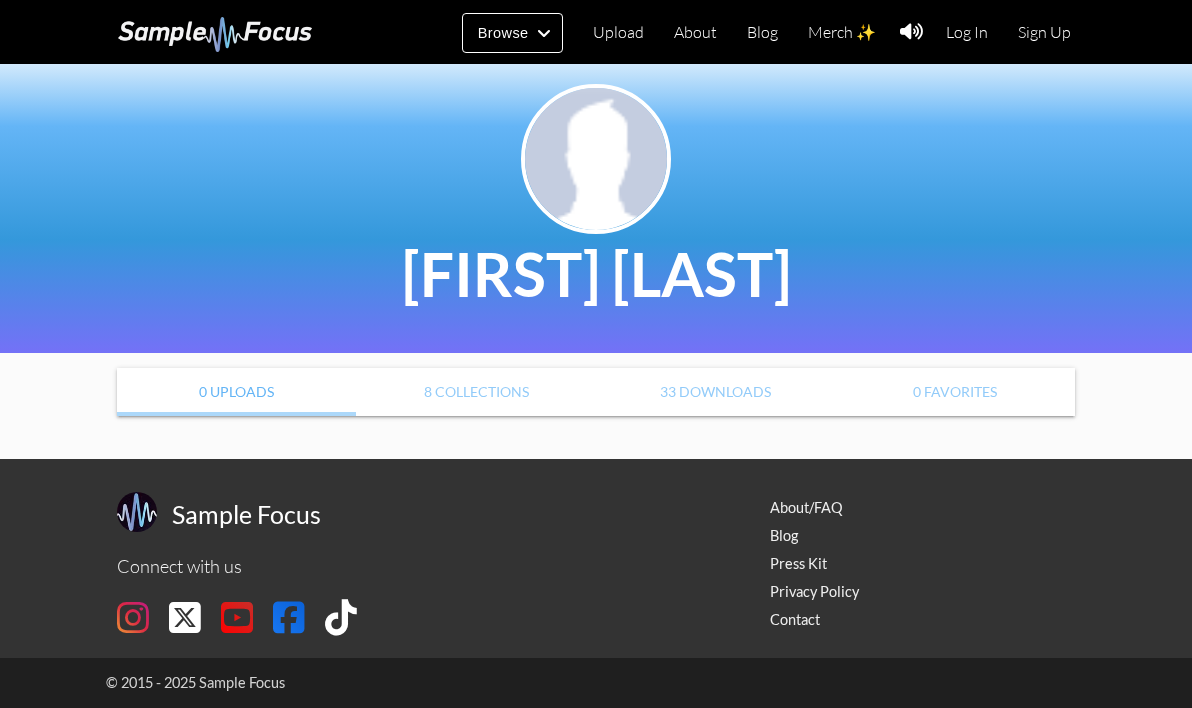 scroll, scrollTop: 26, scrollLeft: 0, axis: vertical 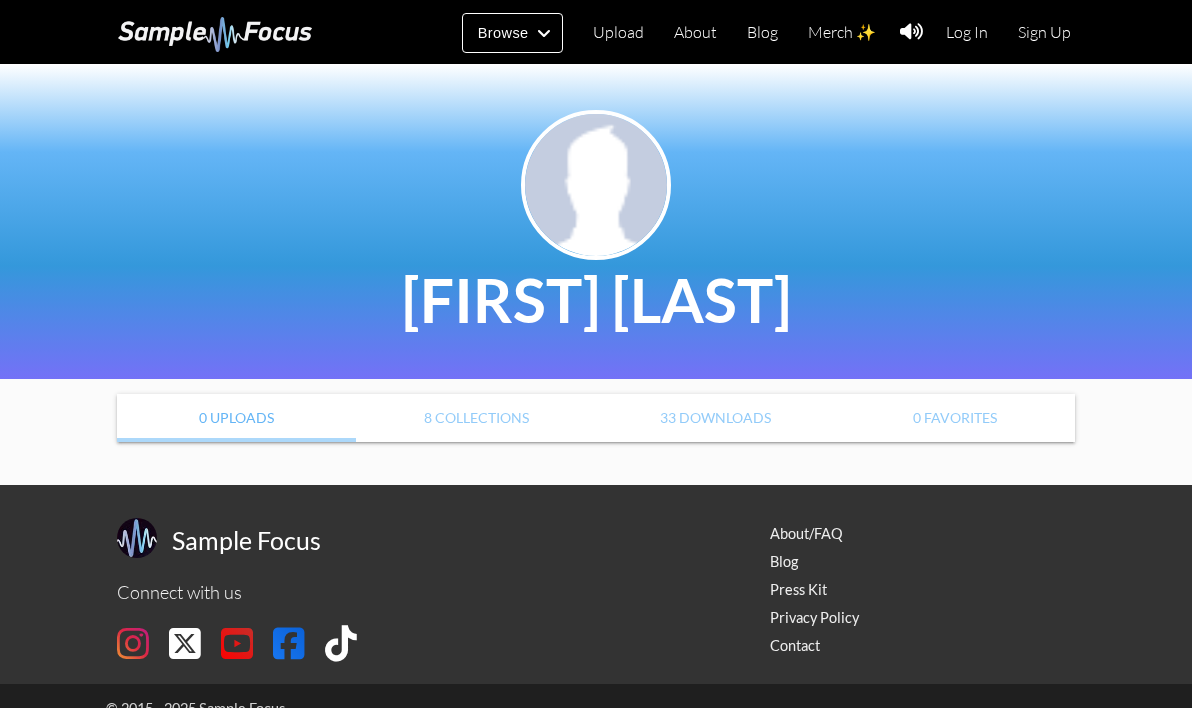 click on "0 Uploads" at bounding box center [237, 418] 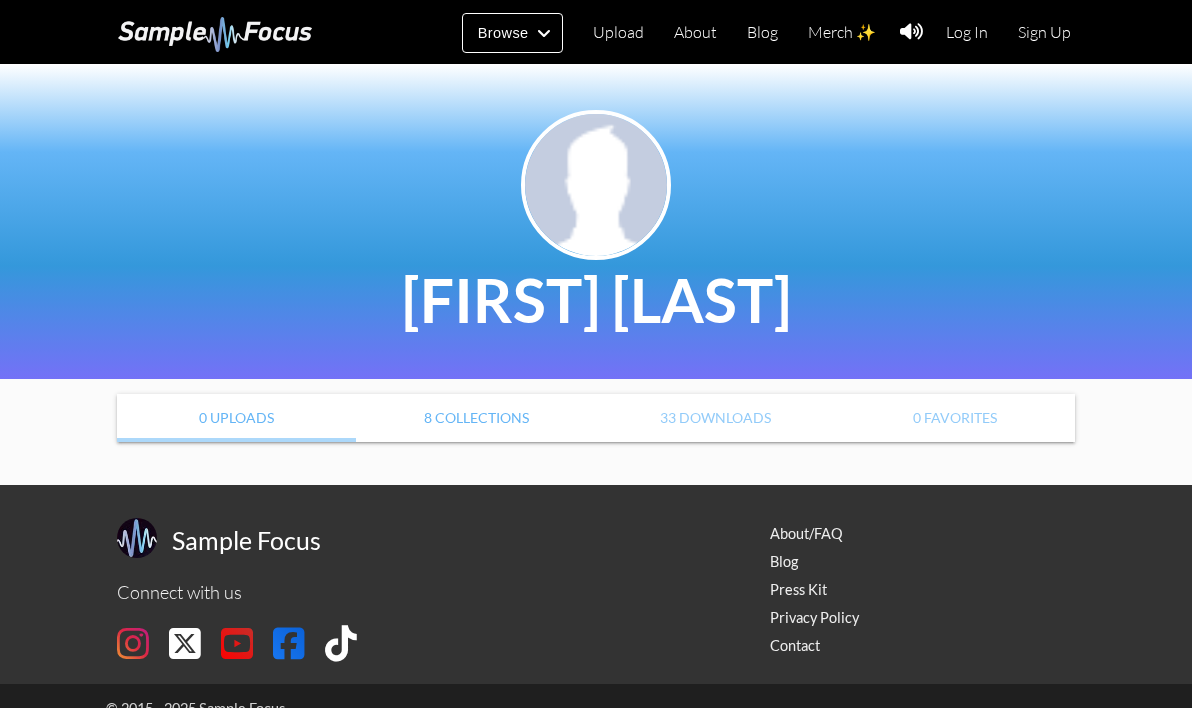 scroll, scrollTop: 0, scrollLeft: 0, axis: both 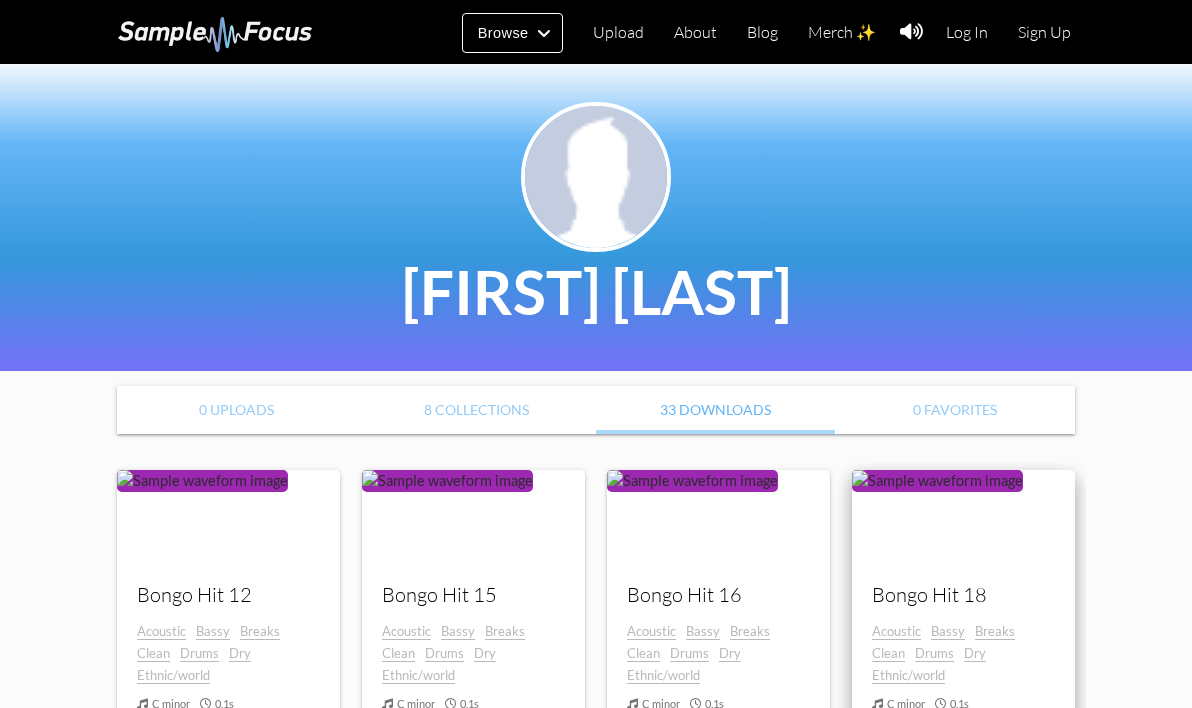 click at bounding box center (852, 545) 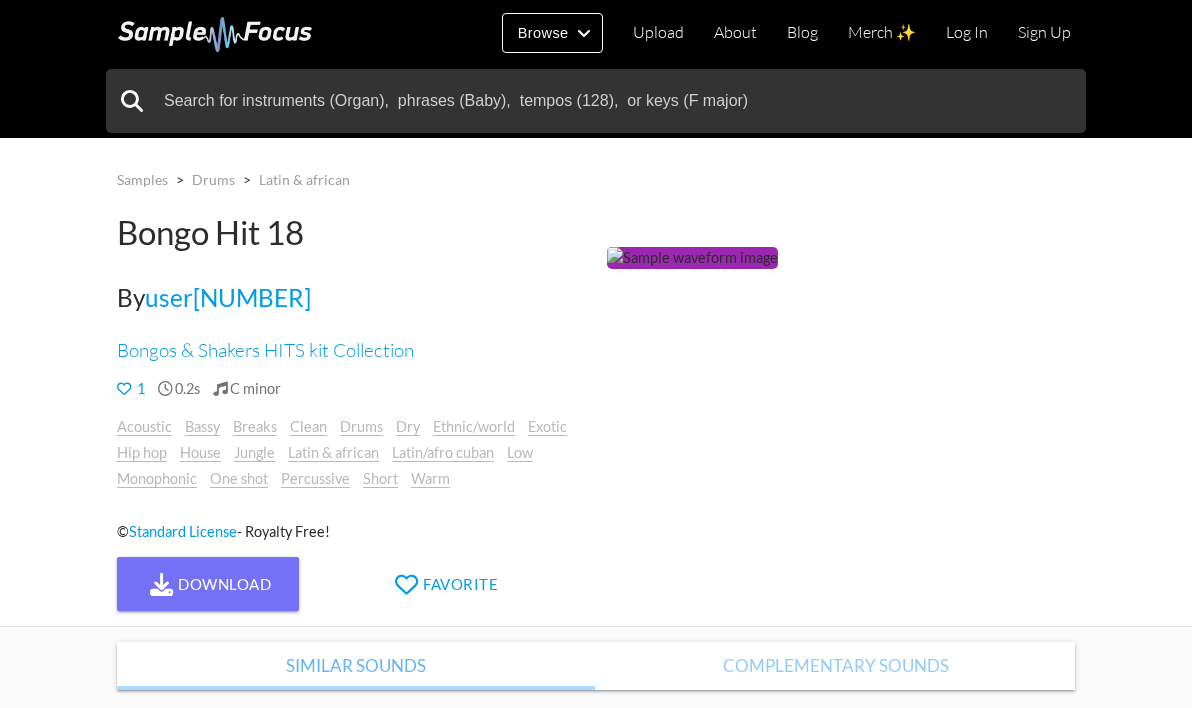 scroll, scrollTop: 0, scrollLeft: 0, axis: both 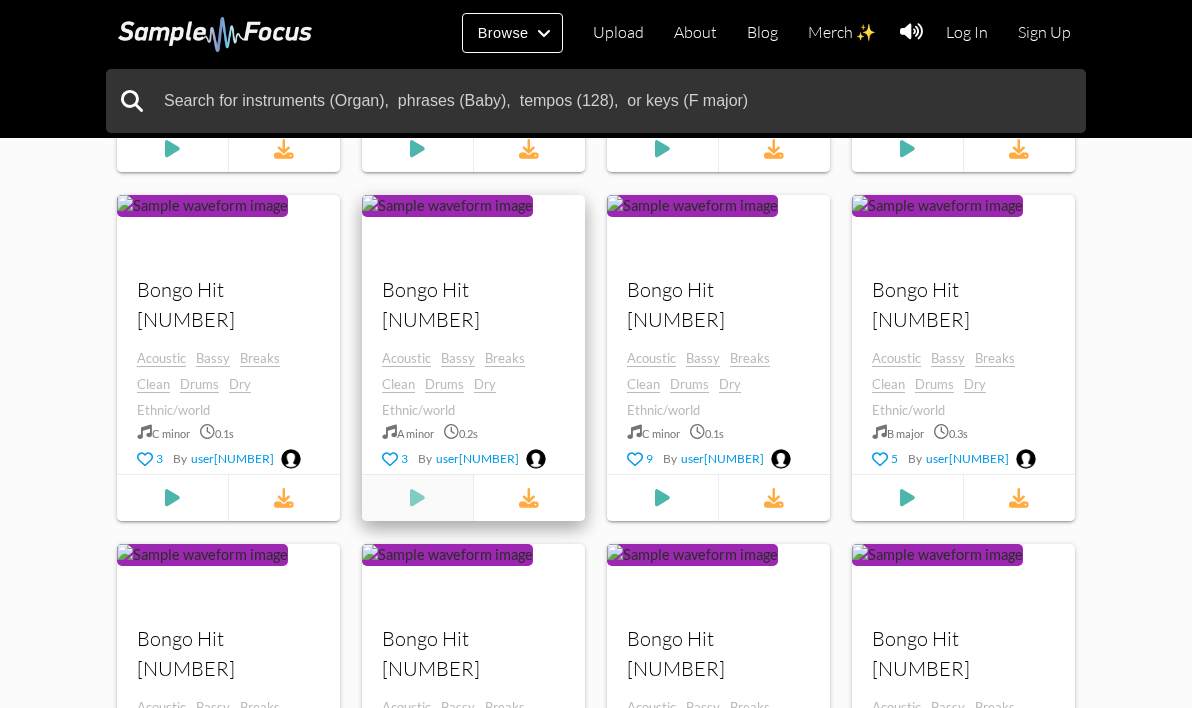 click at bounding box center (172, 149) 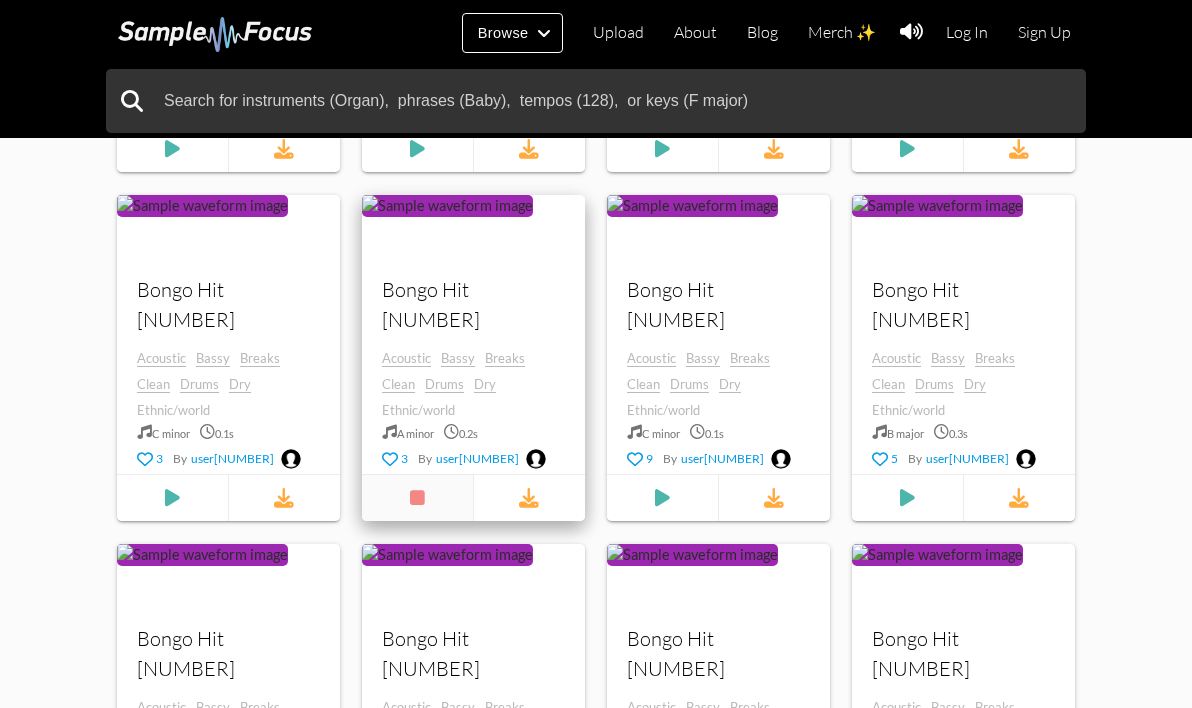 click at bounding box center [417, 498] 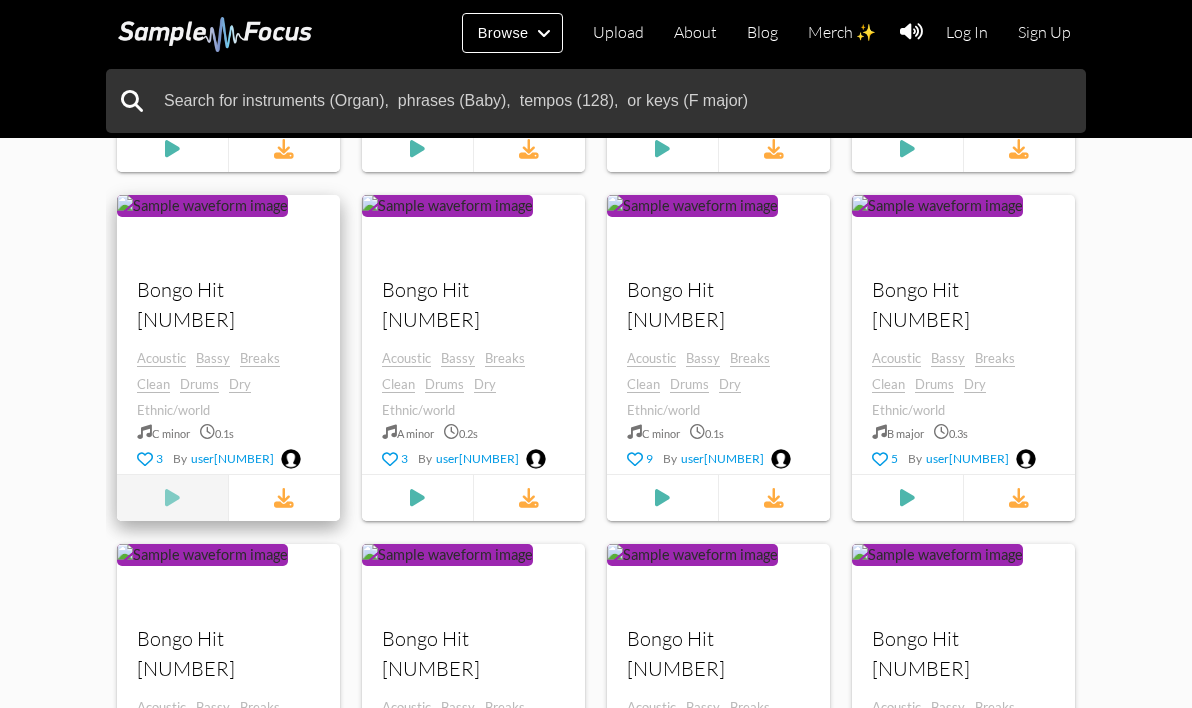 click at bounding box center [172, 149] 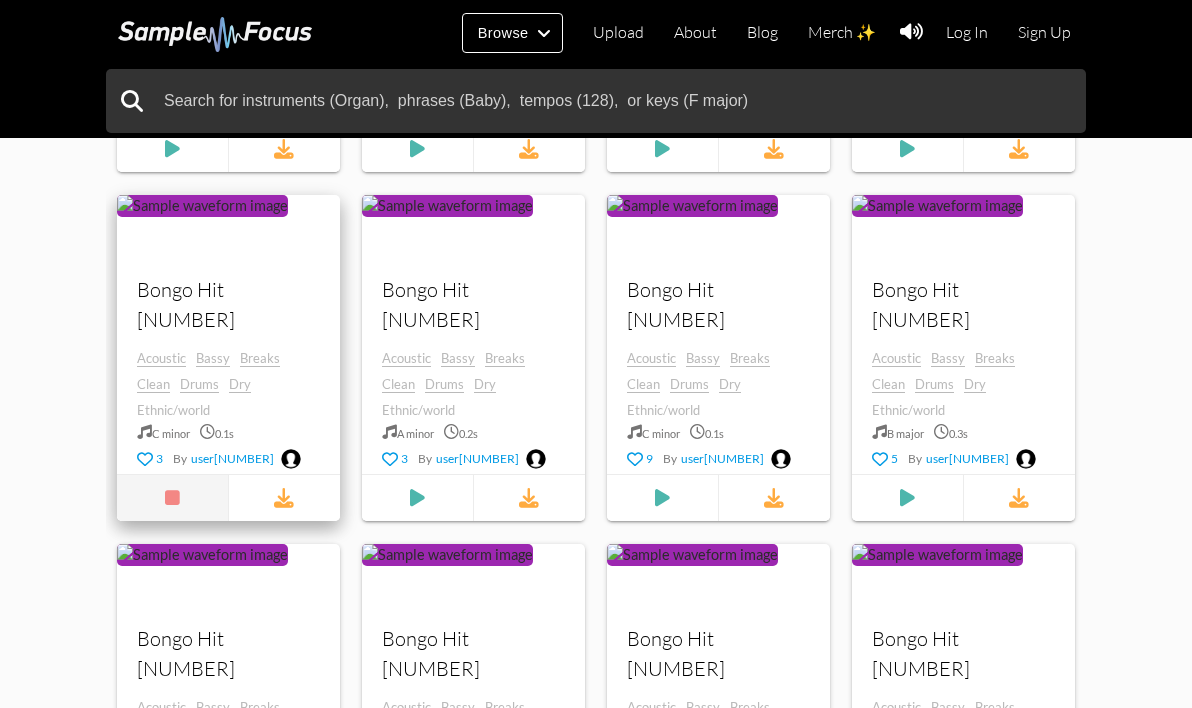 click at bounding box center (172, 498) 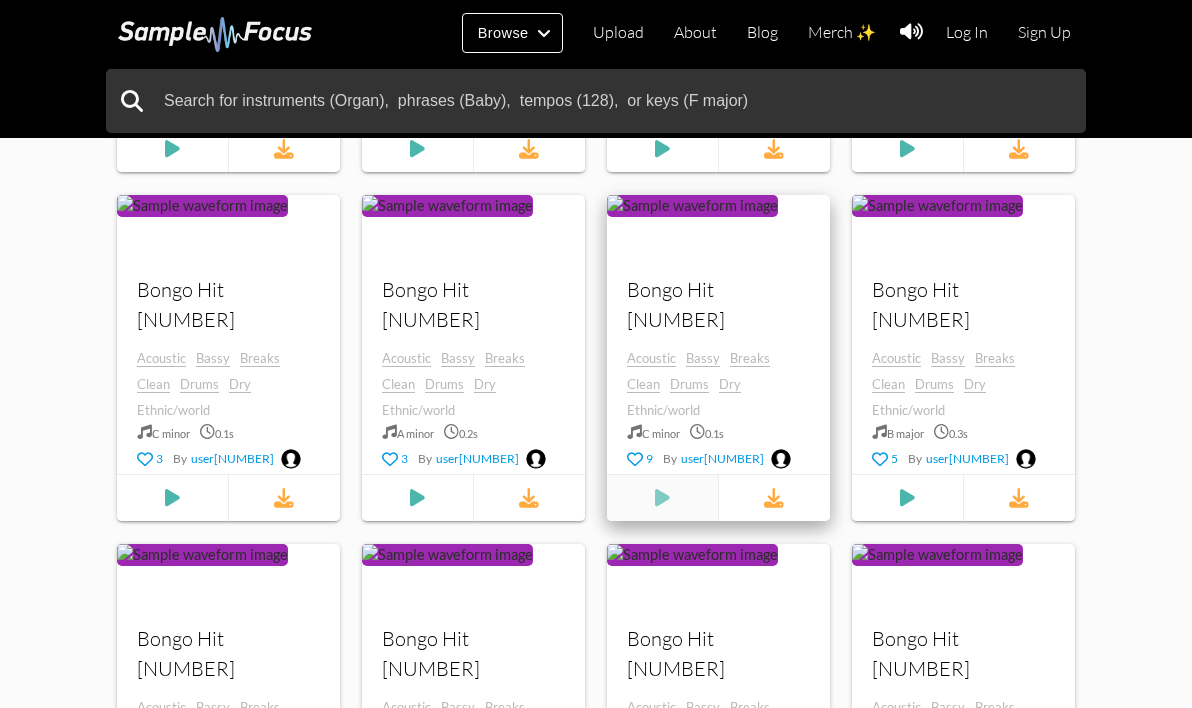 click at bounding box center (173, 149) 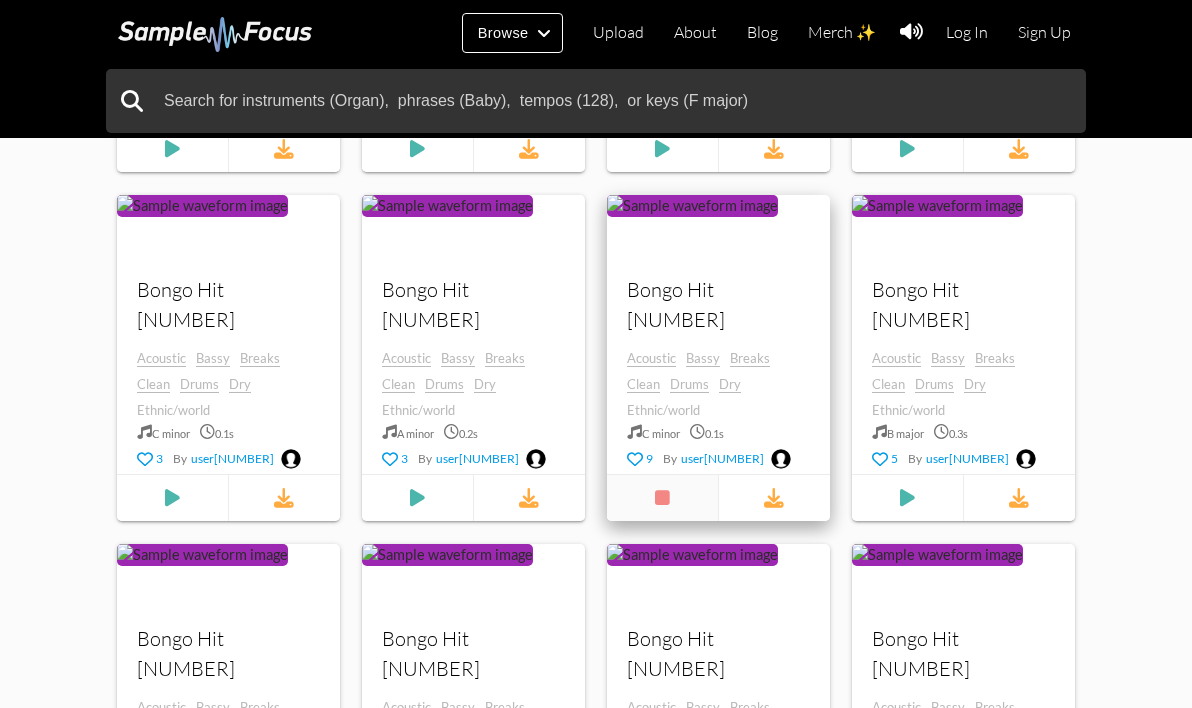 click at bounding box center (663, 498) 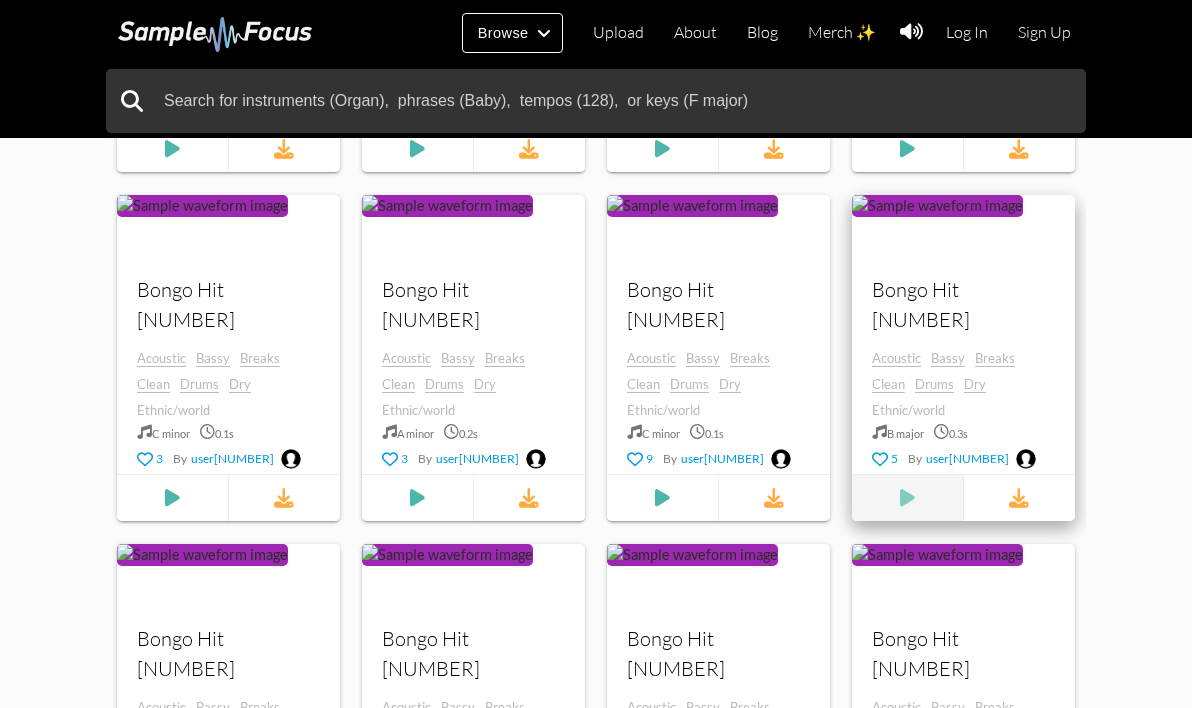 click at bounding box center (172, 149) 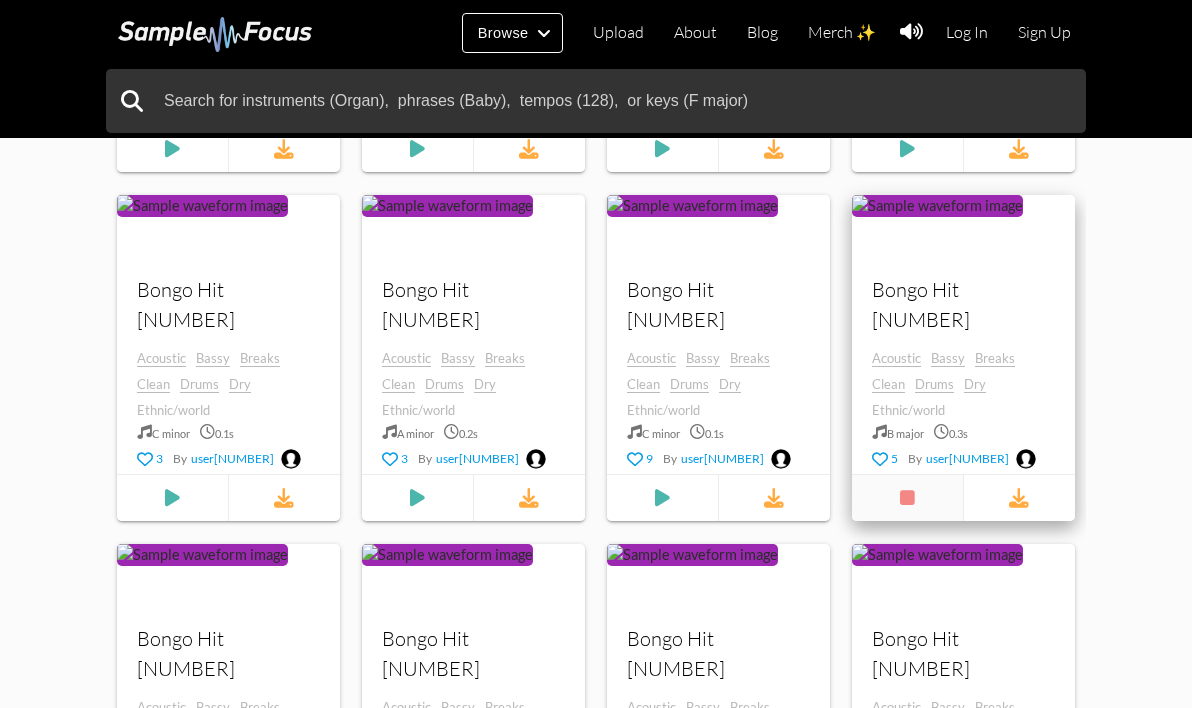 click at bounding box center [907, 498] 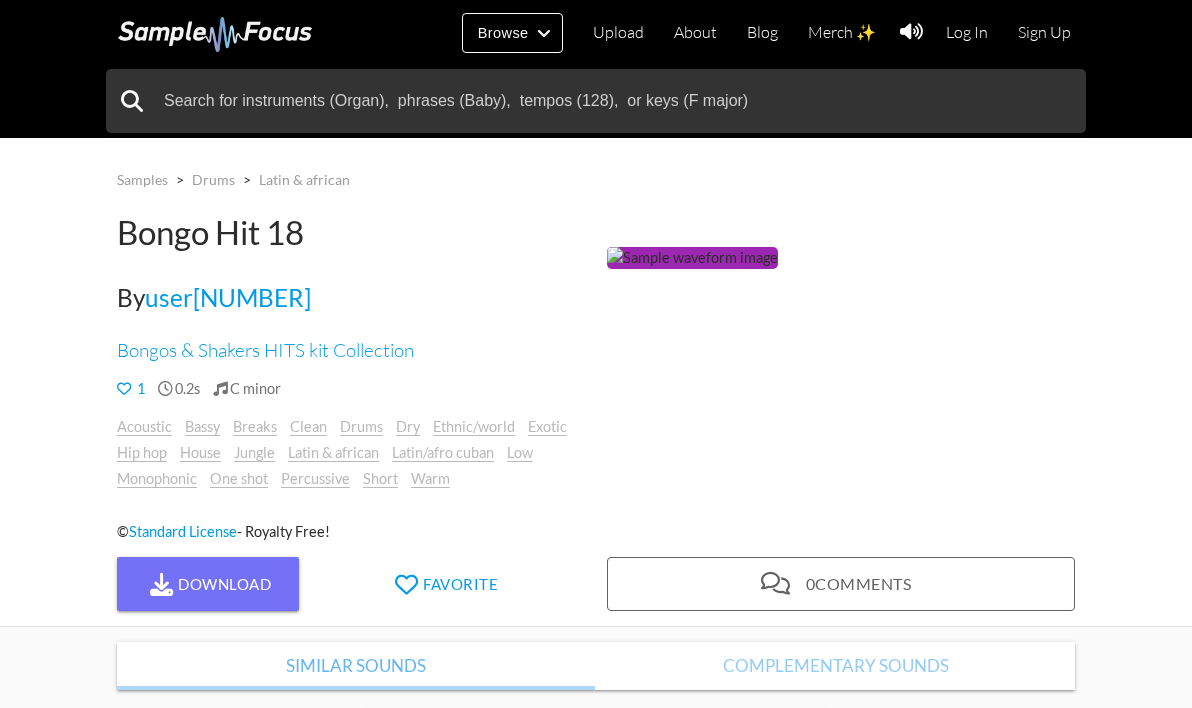scroll, scrollTop: 0, scrollLeft: 0, axis: both 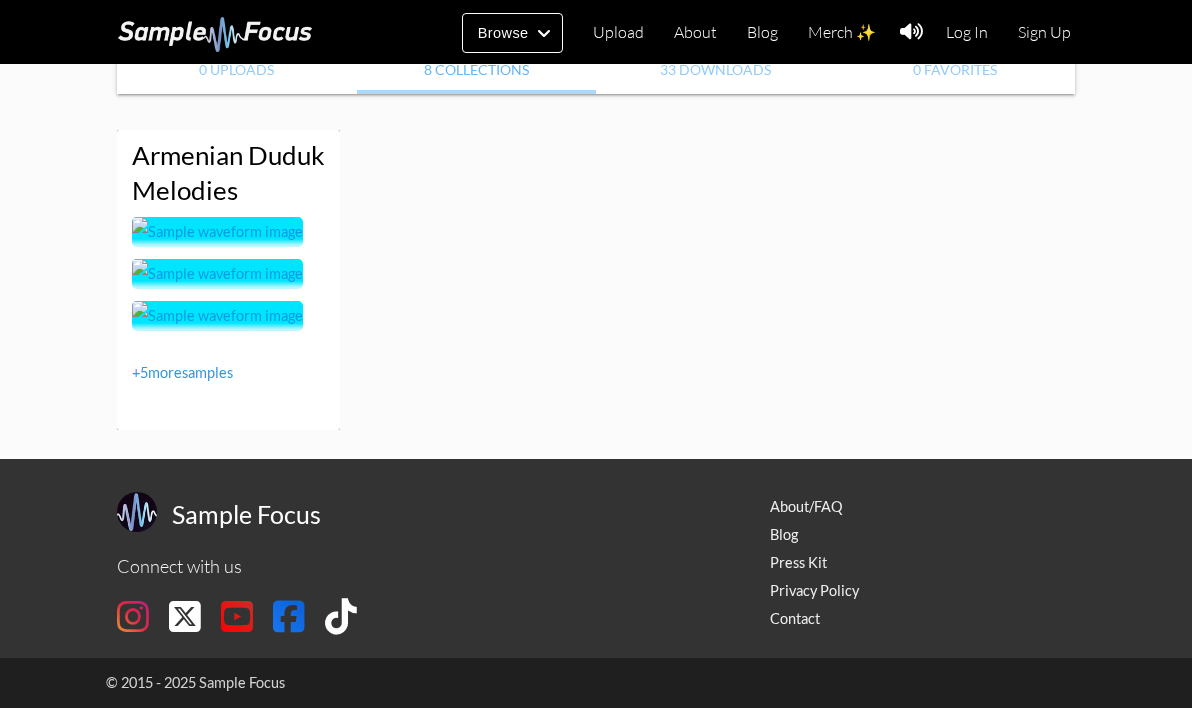 click on "+  5  more  samples" at bounding box center [182, 372] 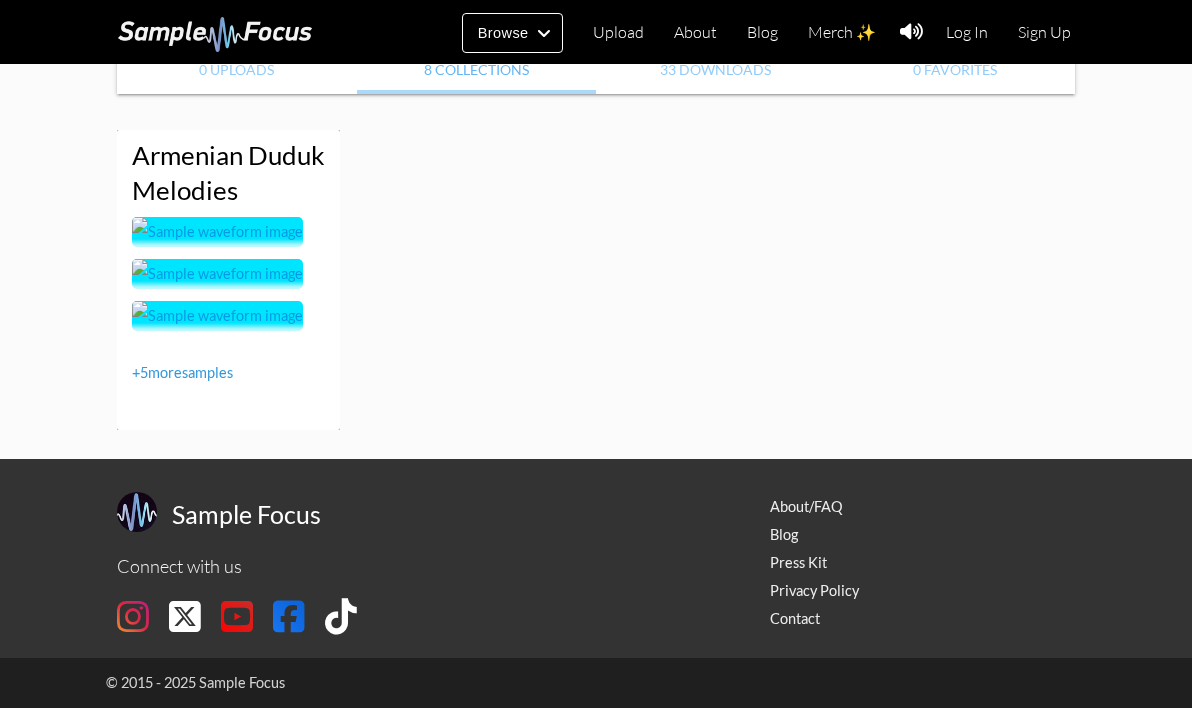 click at bounding box center [217, 232] 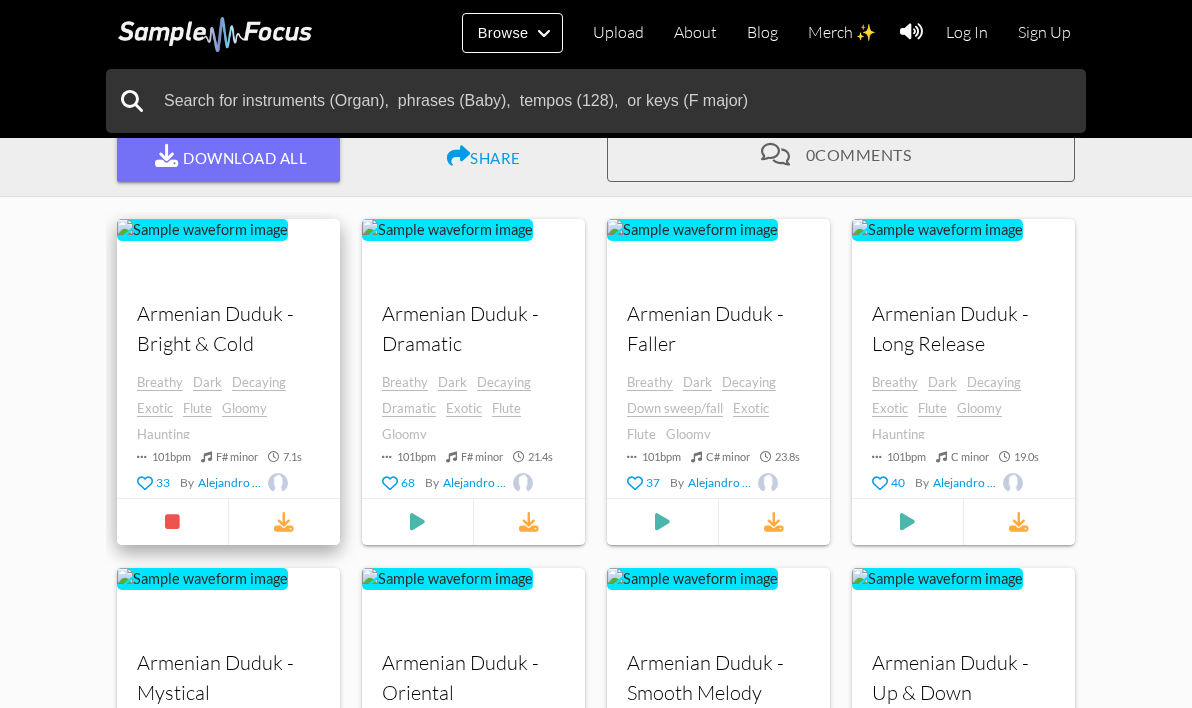 scroll, scrollTop: 451, scrollLeft: 0, axis: vertical 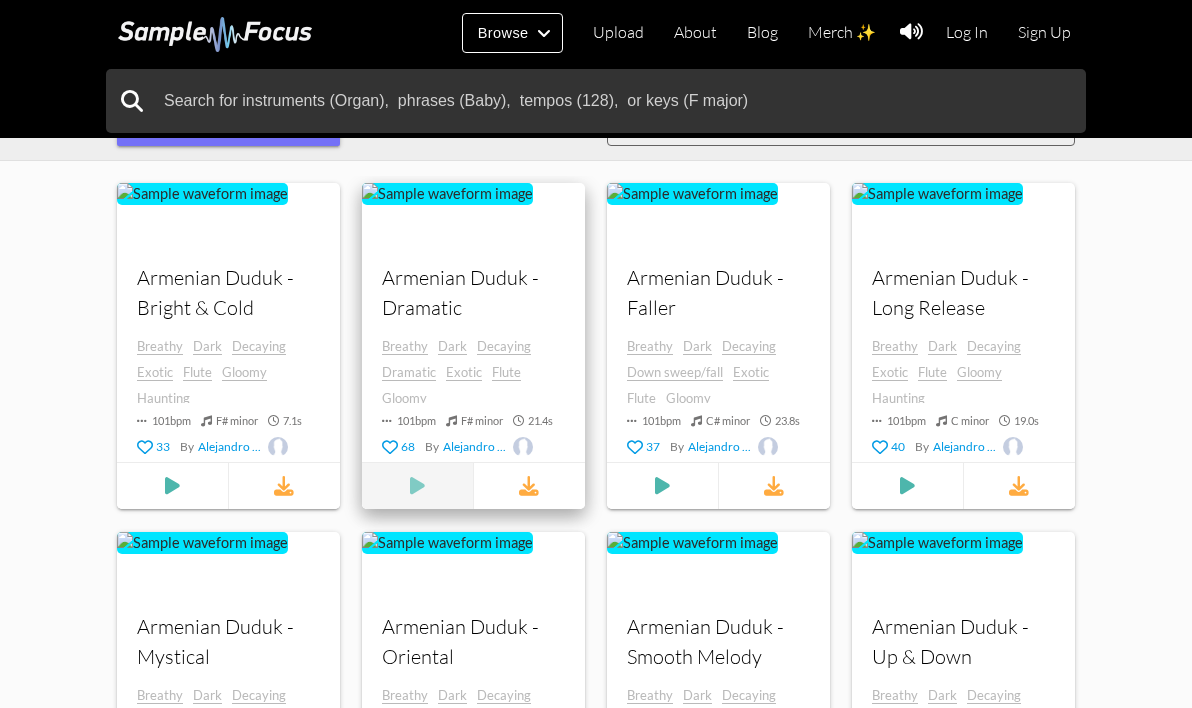 click at bounding box center [172, 486] 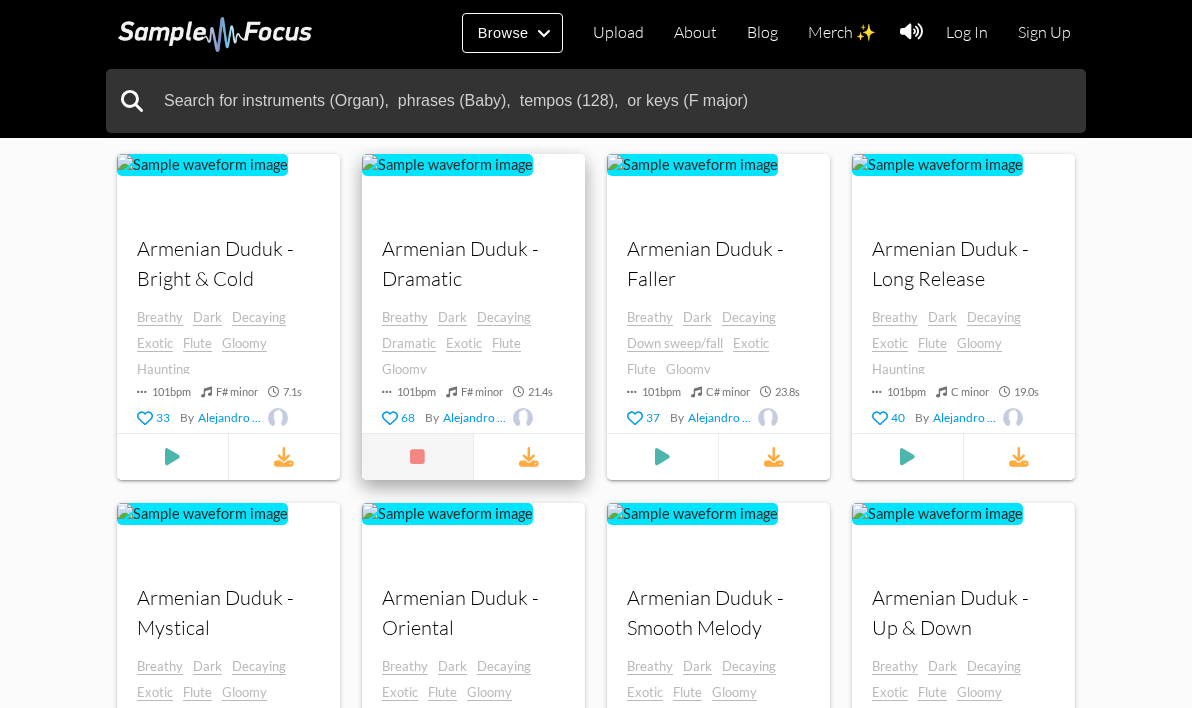 scroll, scrollTop: 482, scrollLeft: 0, axis: vertical 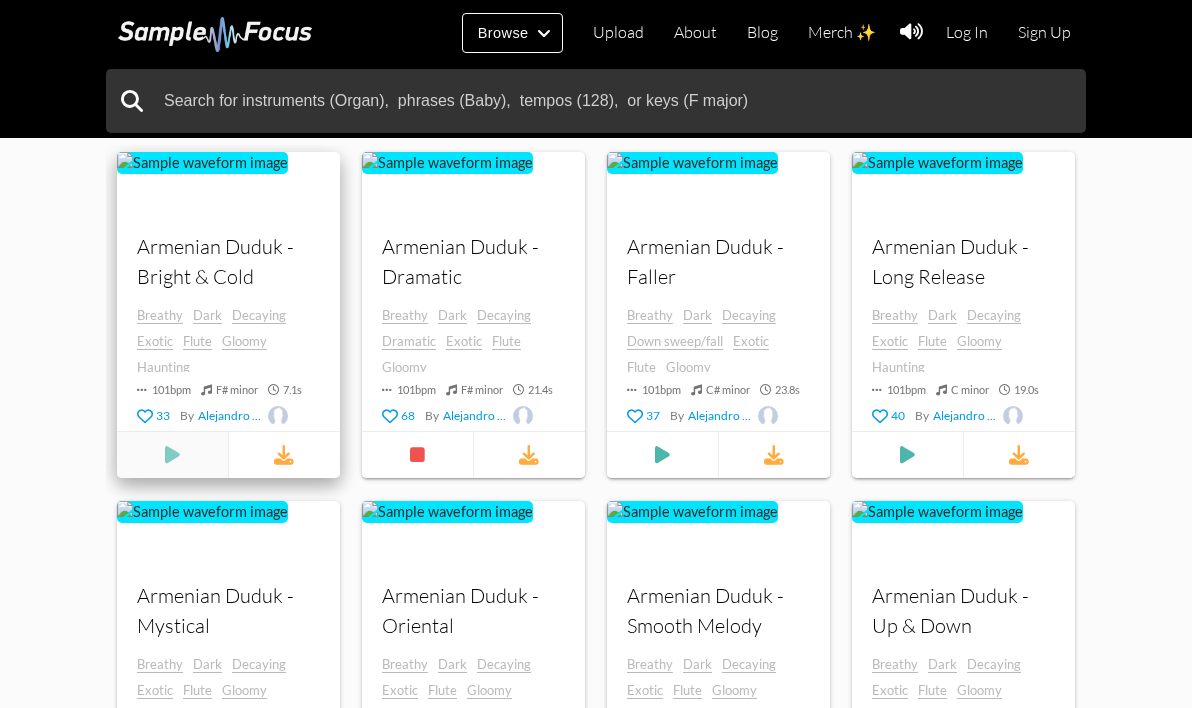 click at bounding box center (173, 455) 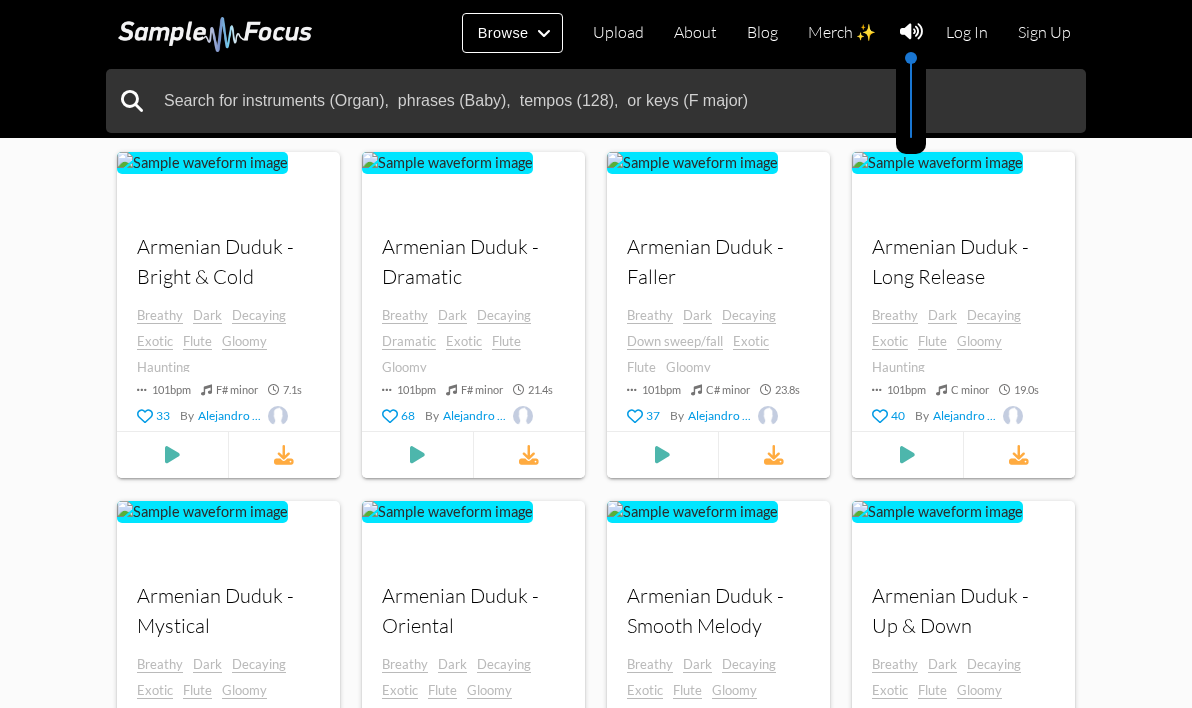 click at bounding box center [911, 32] 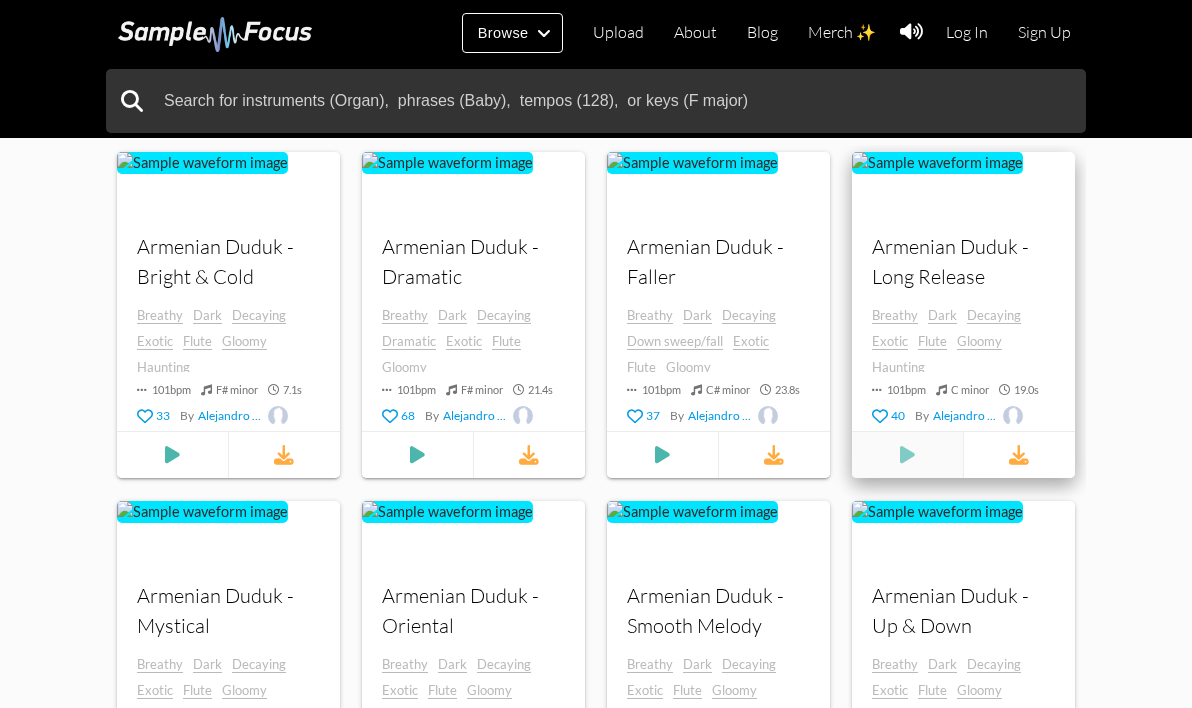 click at bounding box center (172, 455) 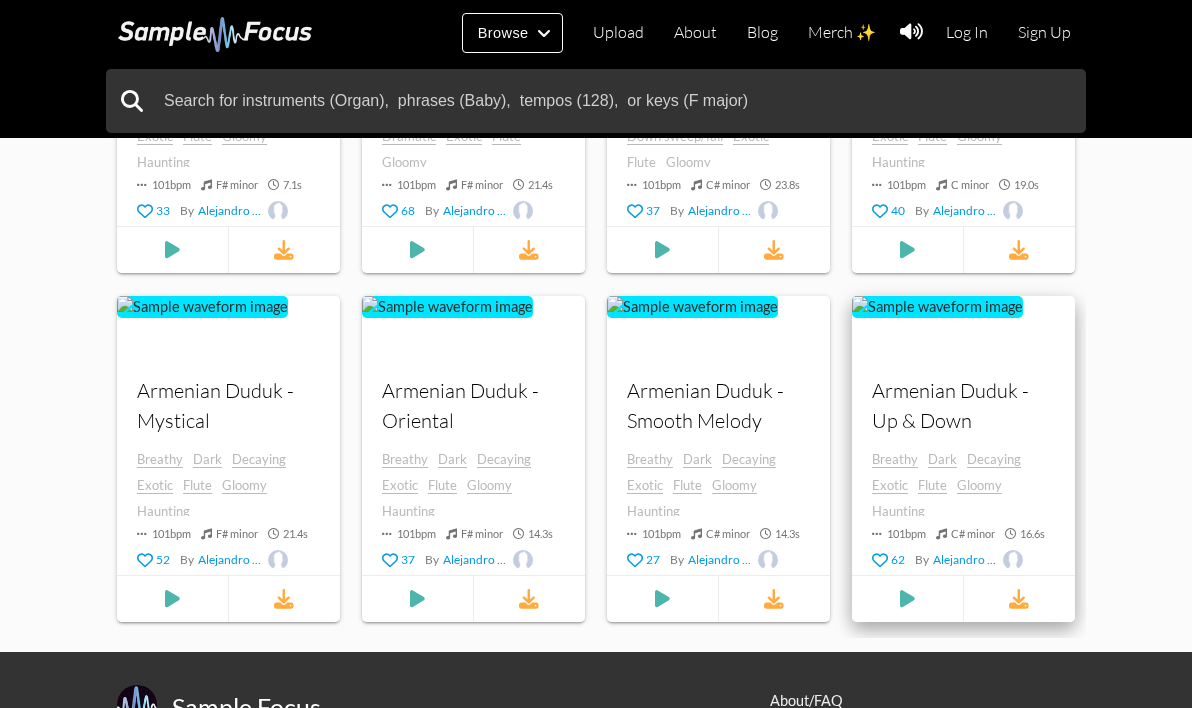 scroll, scrollTop: 694, scrollLeft: 0, axis: vertical 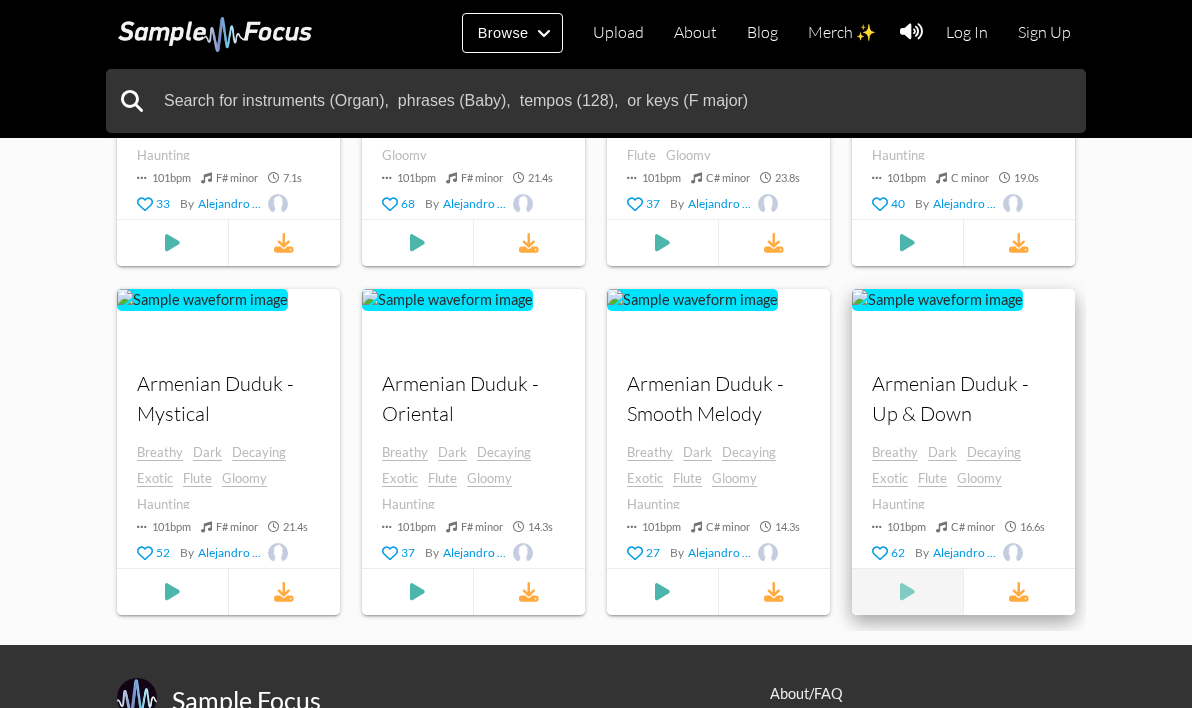 click at bounding box center (172, 243) 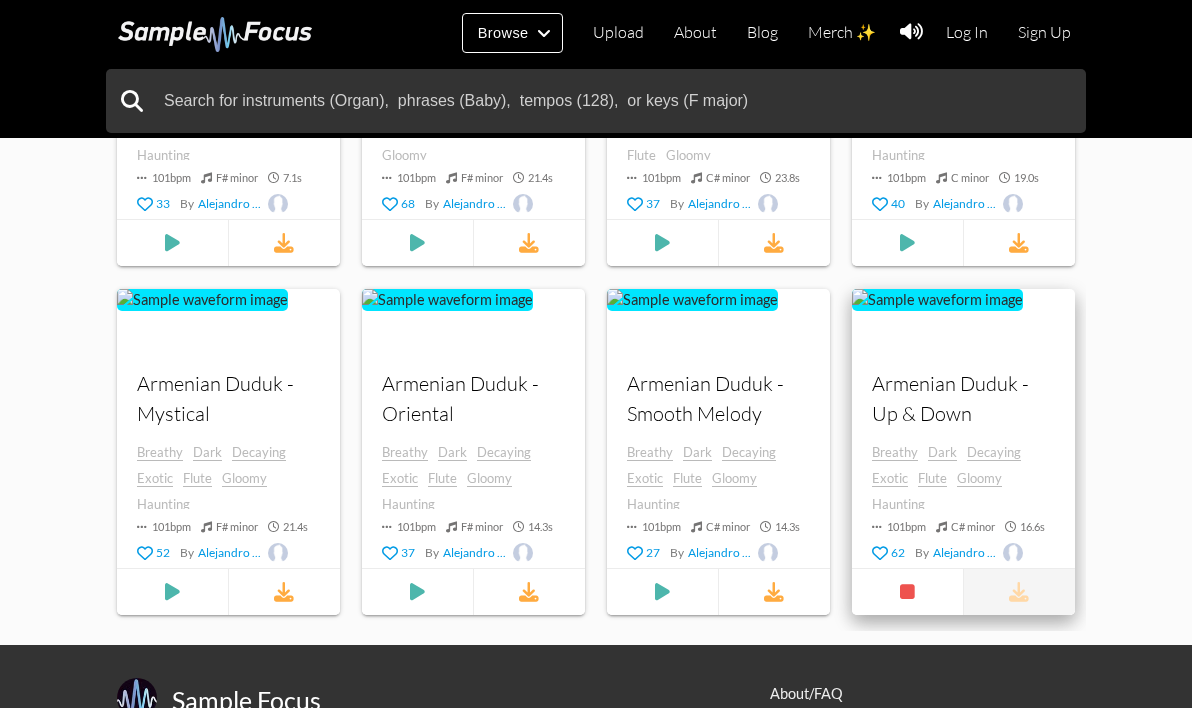 click at bounding box center [1019, 592] 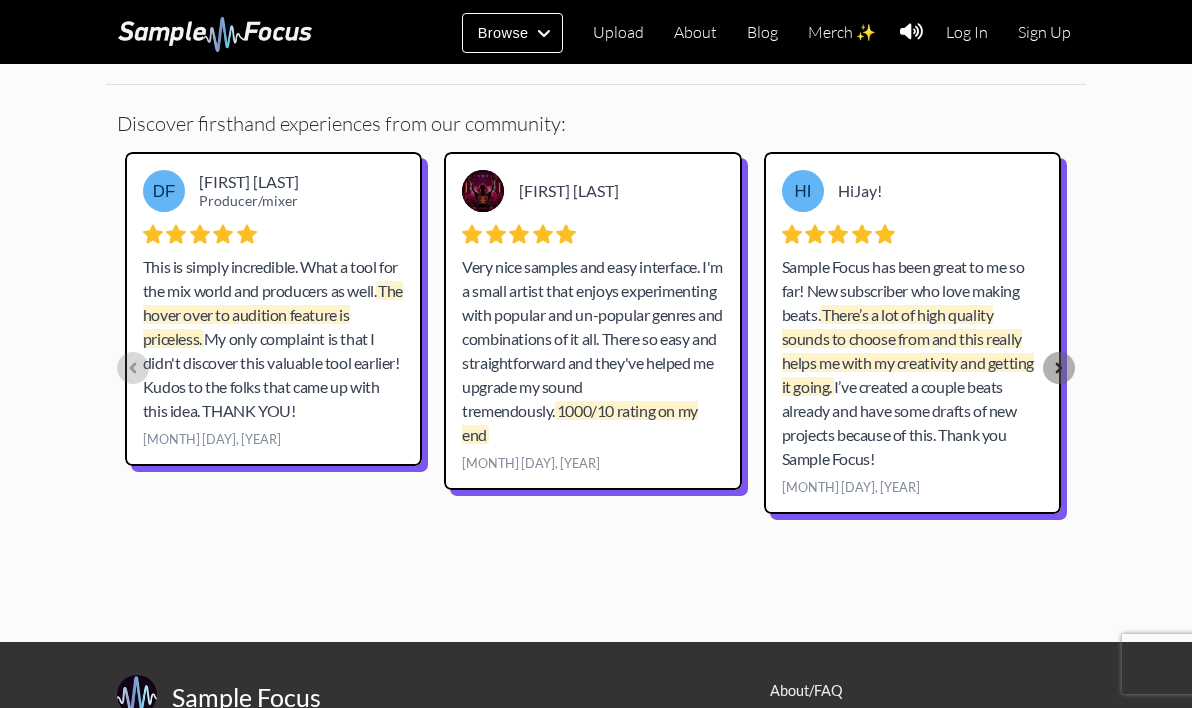 scroll, scrollTop: 478, scrollLeft: 0, axis: vertical 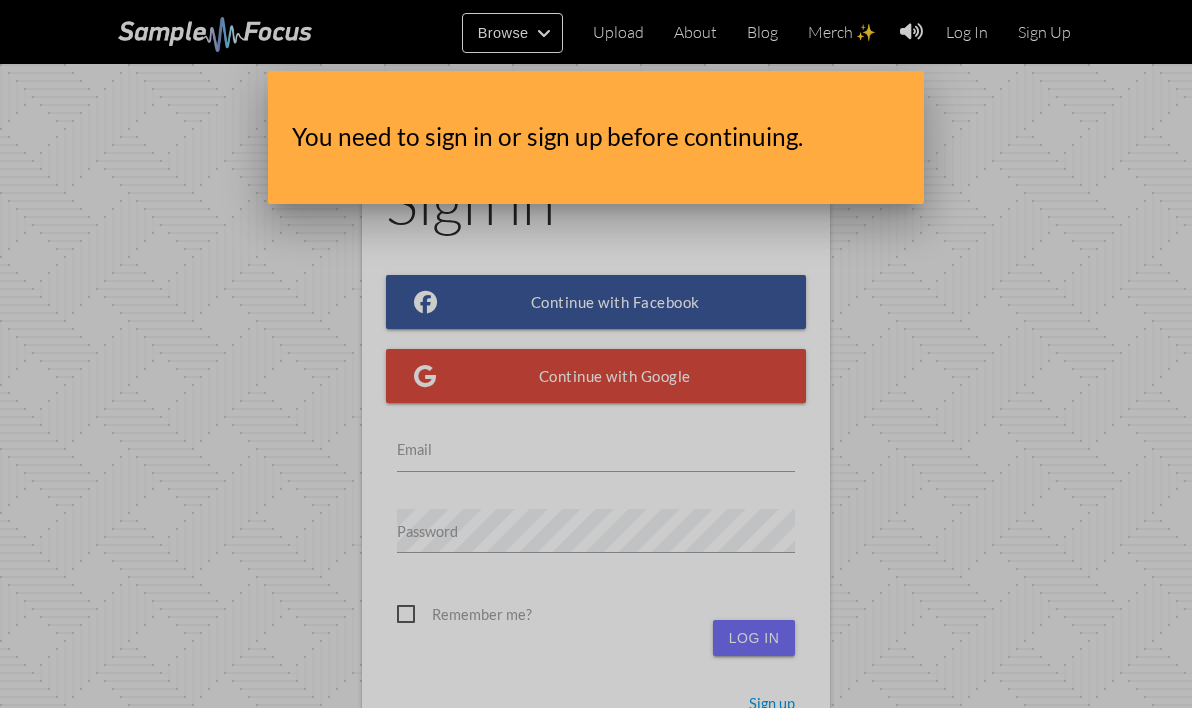 click at bounding box center [596, 265] 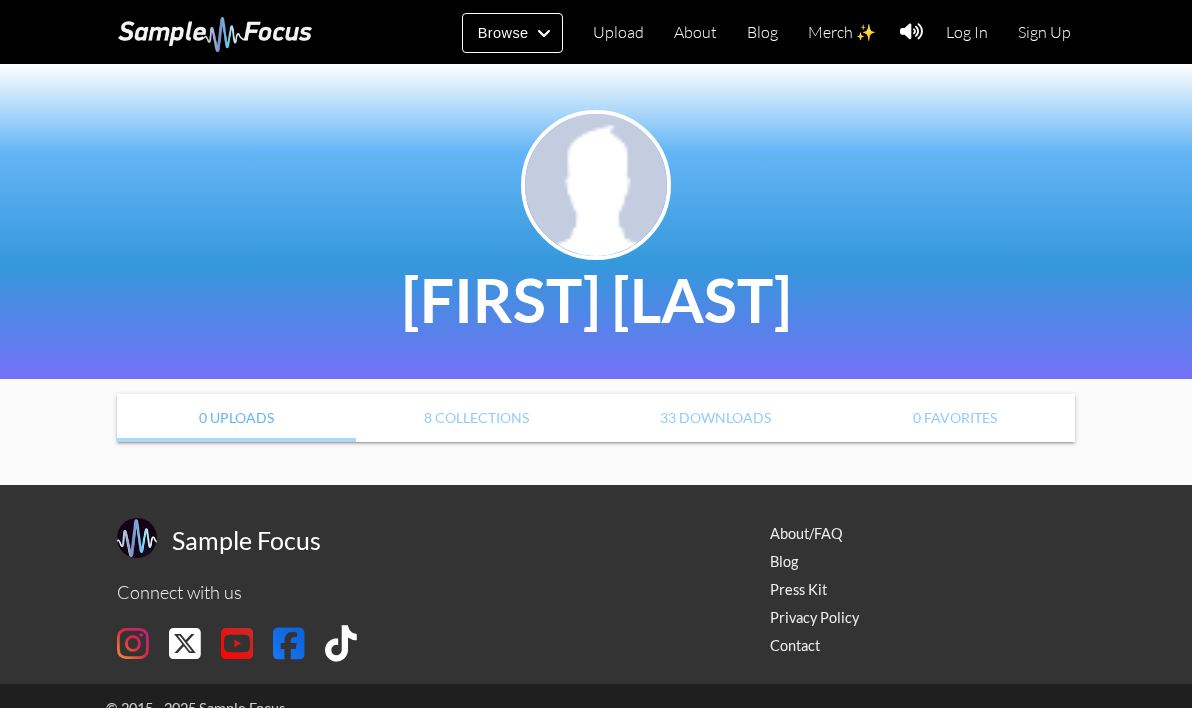 scroll, scrollTop: 0, scrollLeft: 0, axis: both 